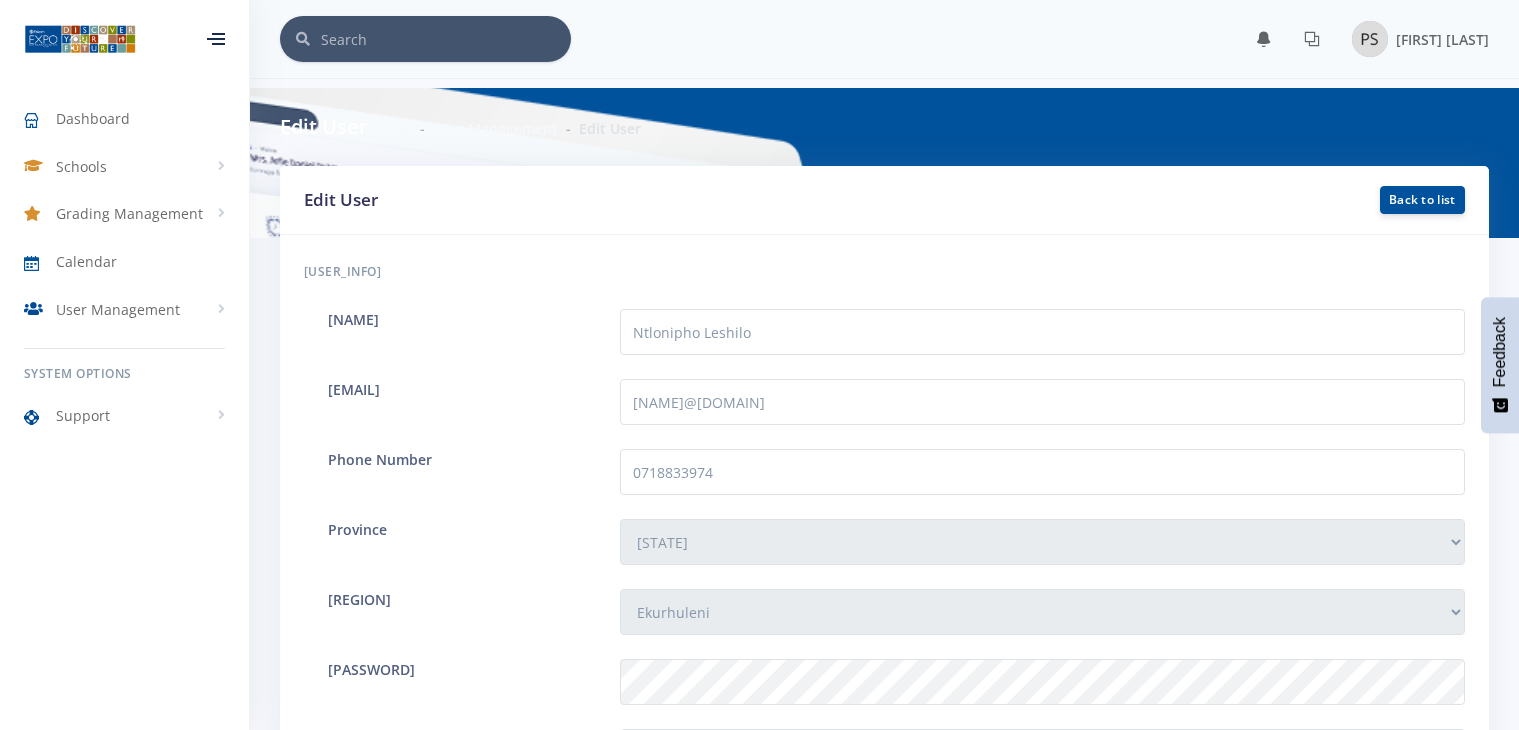 scroll, scrollTop: 1400, scrollLeft: 0, axis: vertical 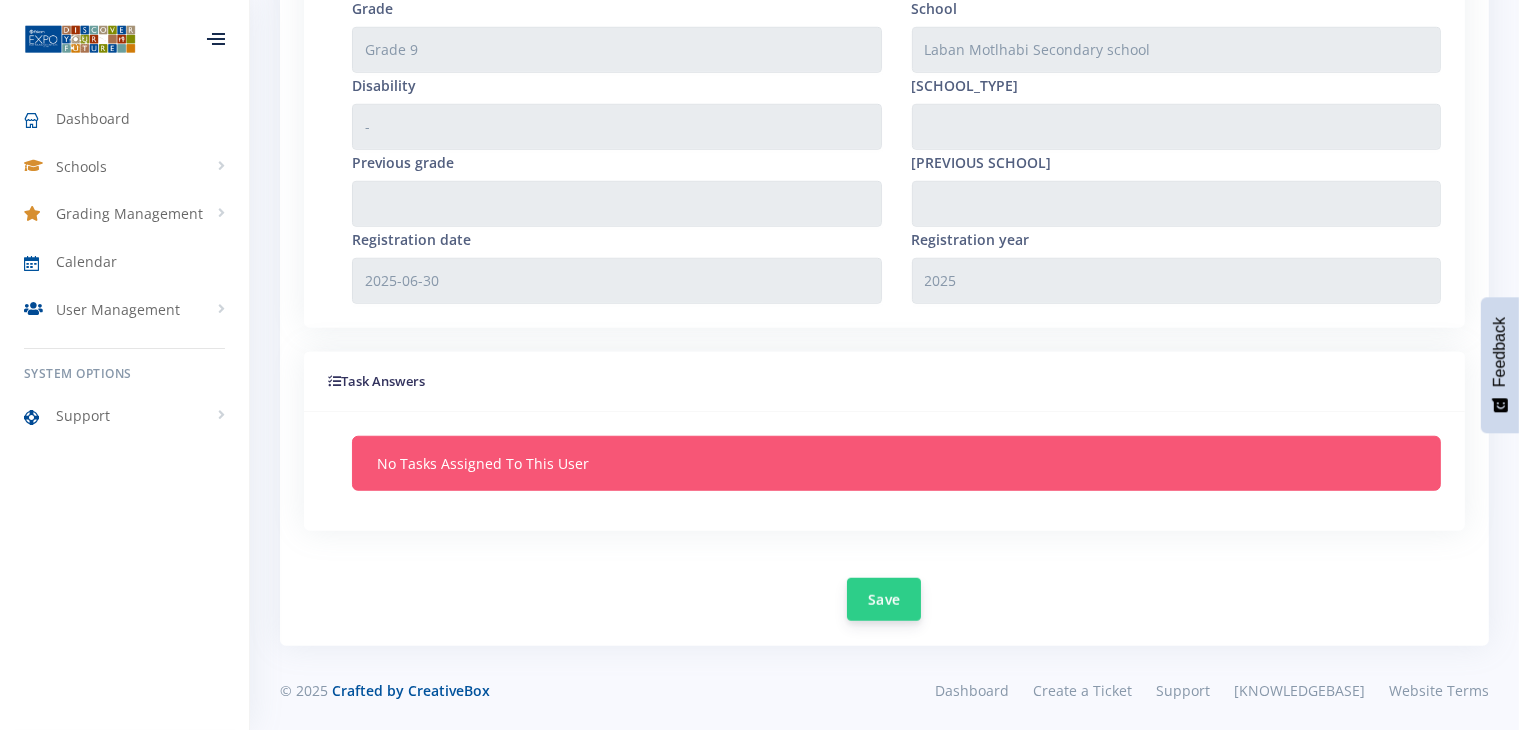 click on "Save" at bounding box center [884, 599] 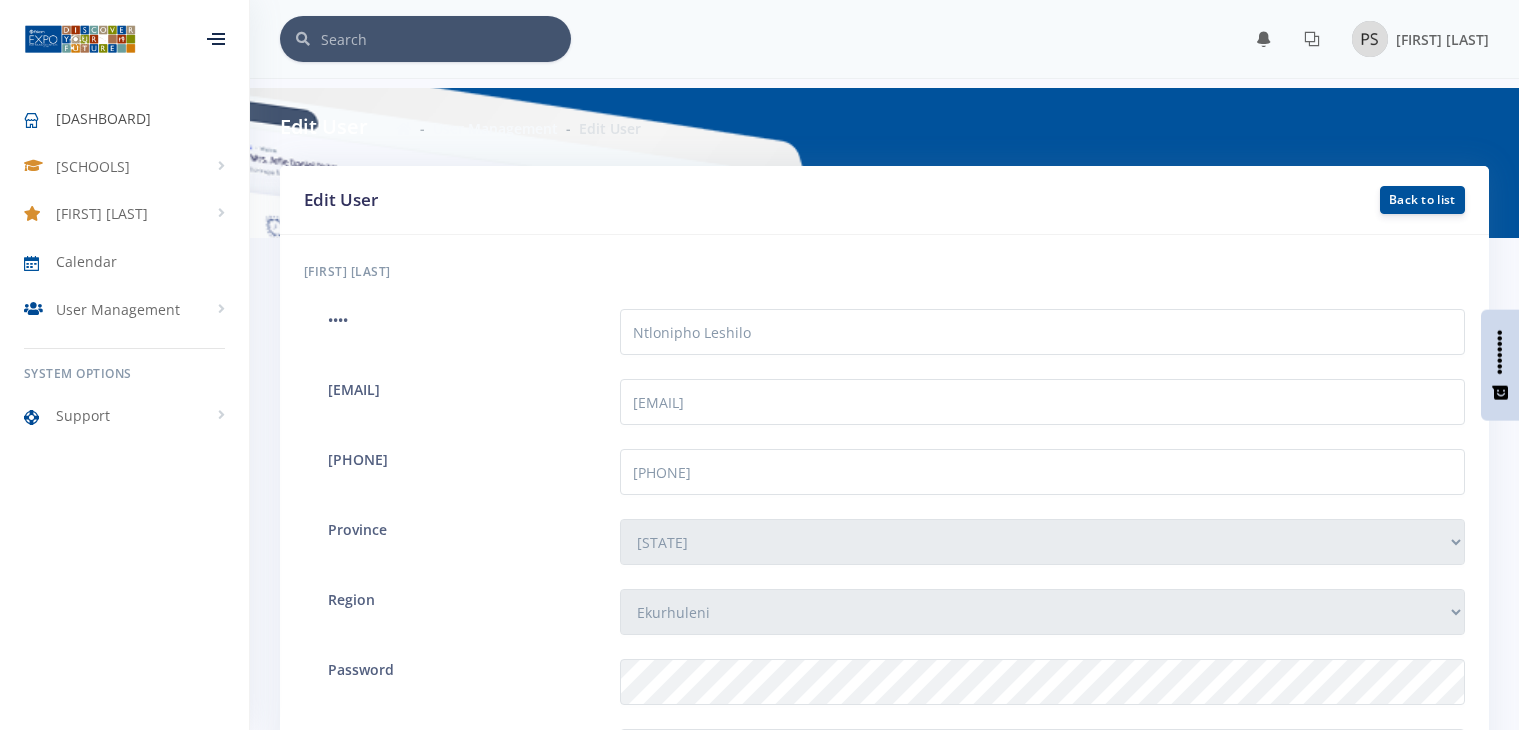 scroll, scrollTop: 0, scrollLeft: 0, axis: both 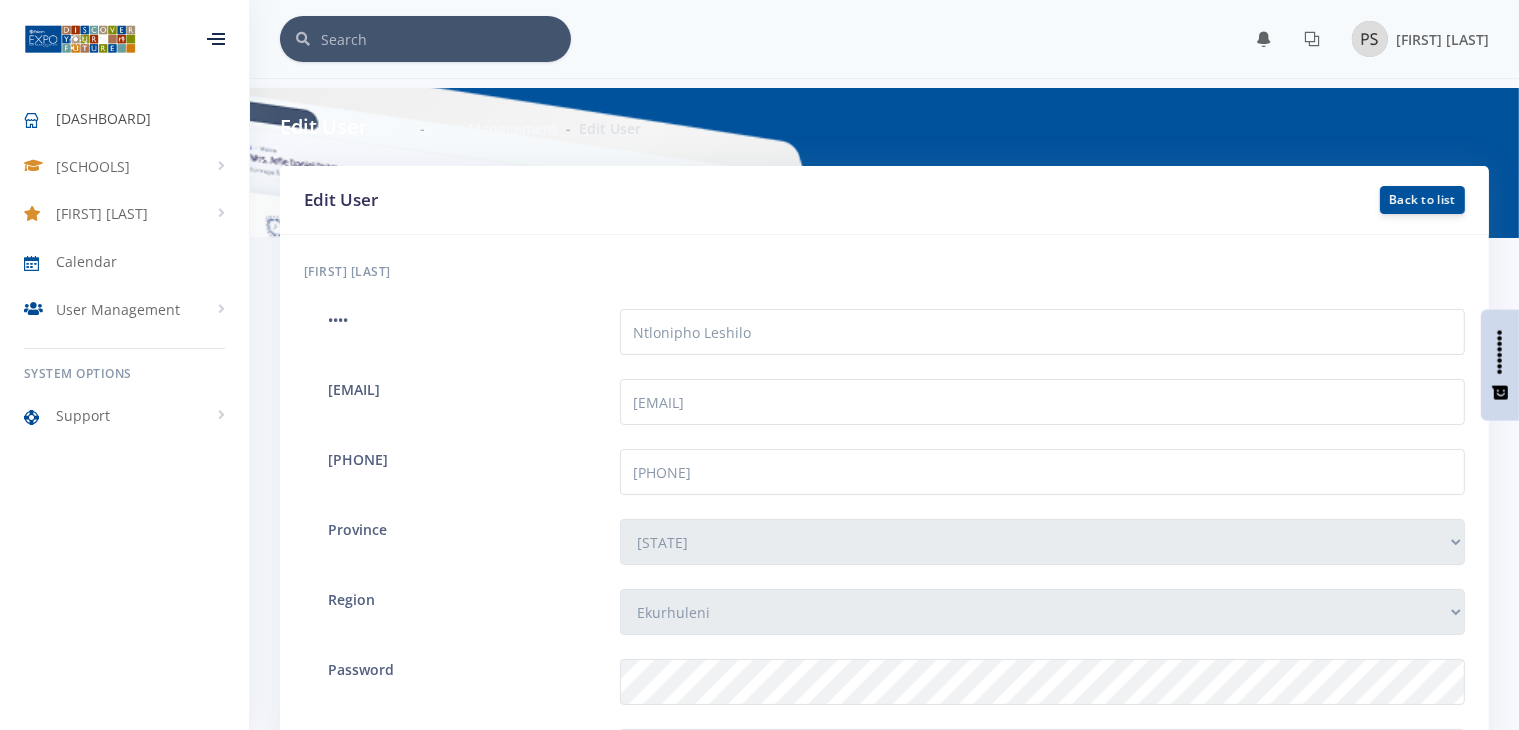 click on "[DASHBOARD]" at bounding box center [103, 118] 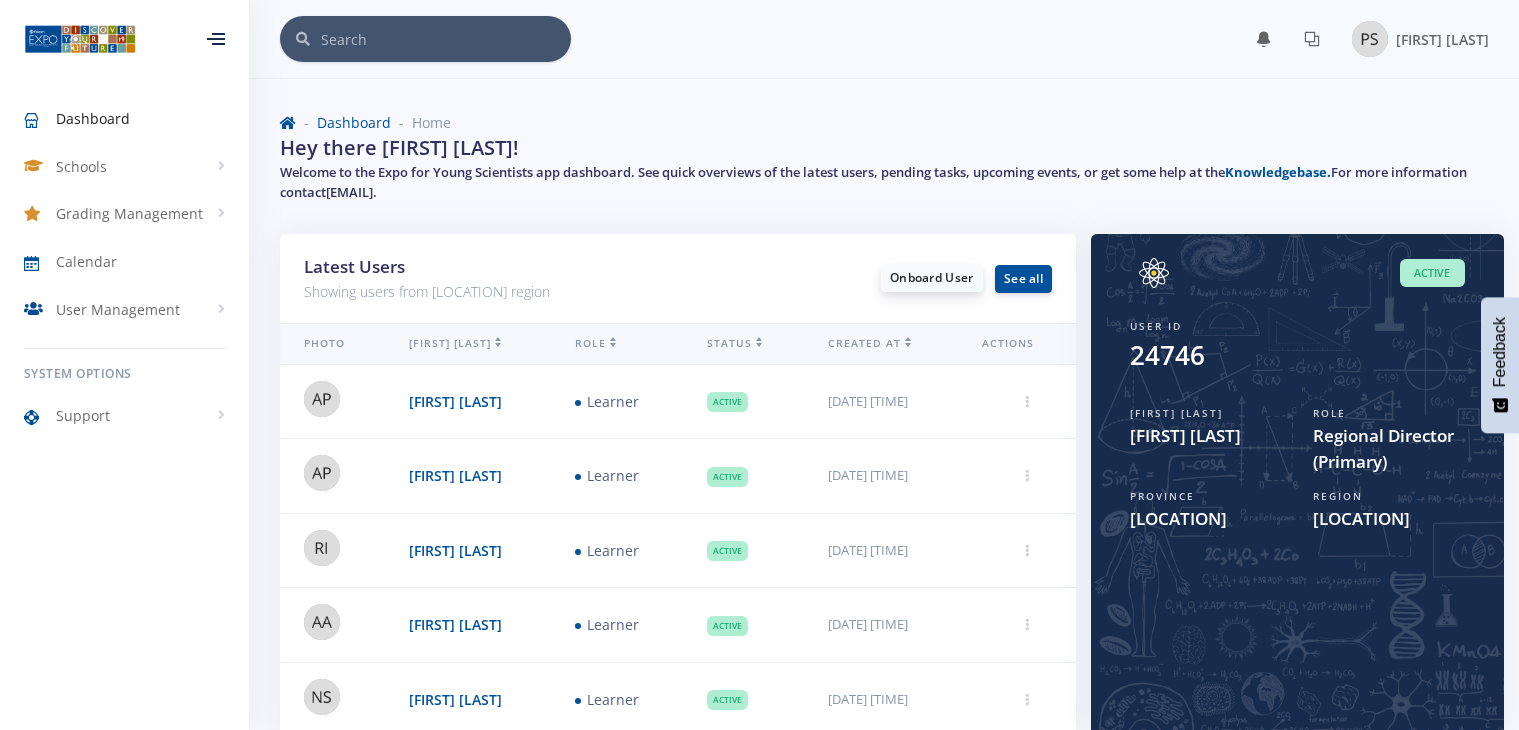 scroll, scrollTop: 0, scrollLeft: 0, axis: both 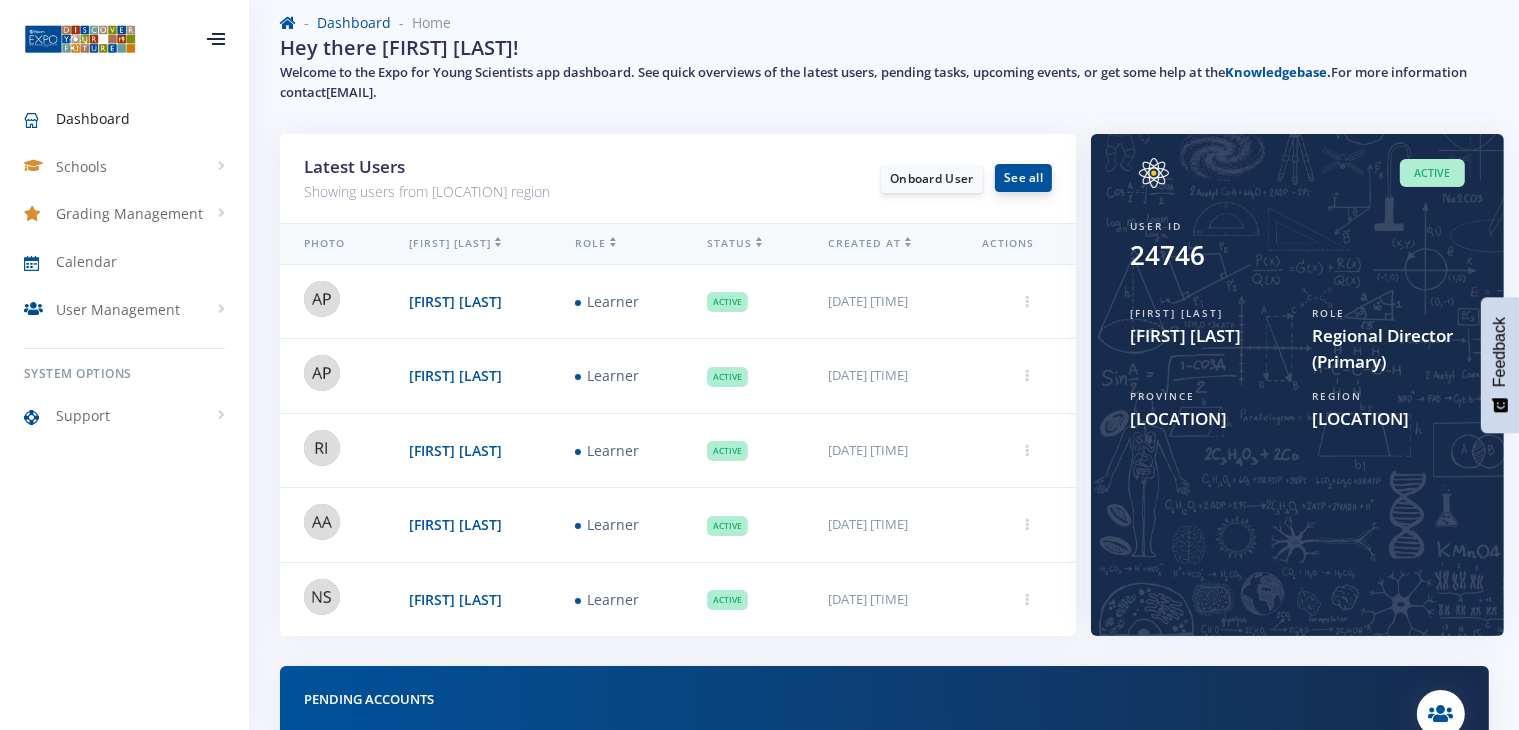 click on "See all" at bounding box center (1023, 178) 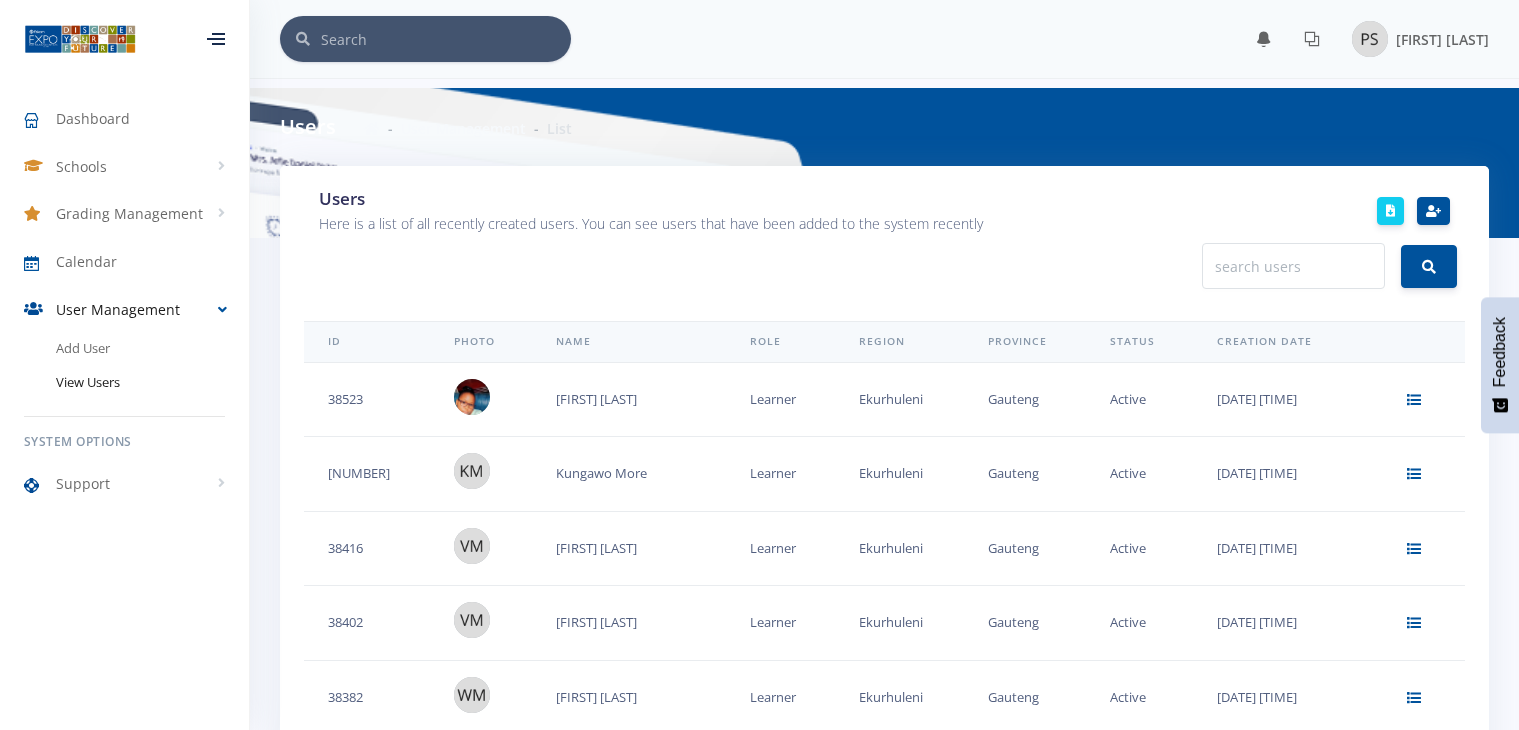 scroll, scrollTop: 0, scrollLeft: 0, axis: both 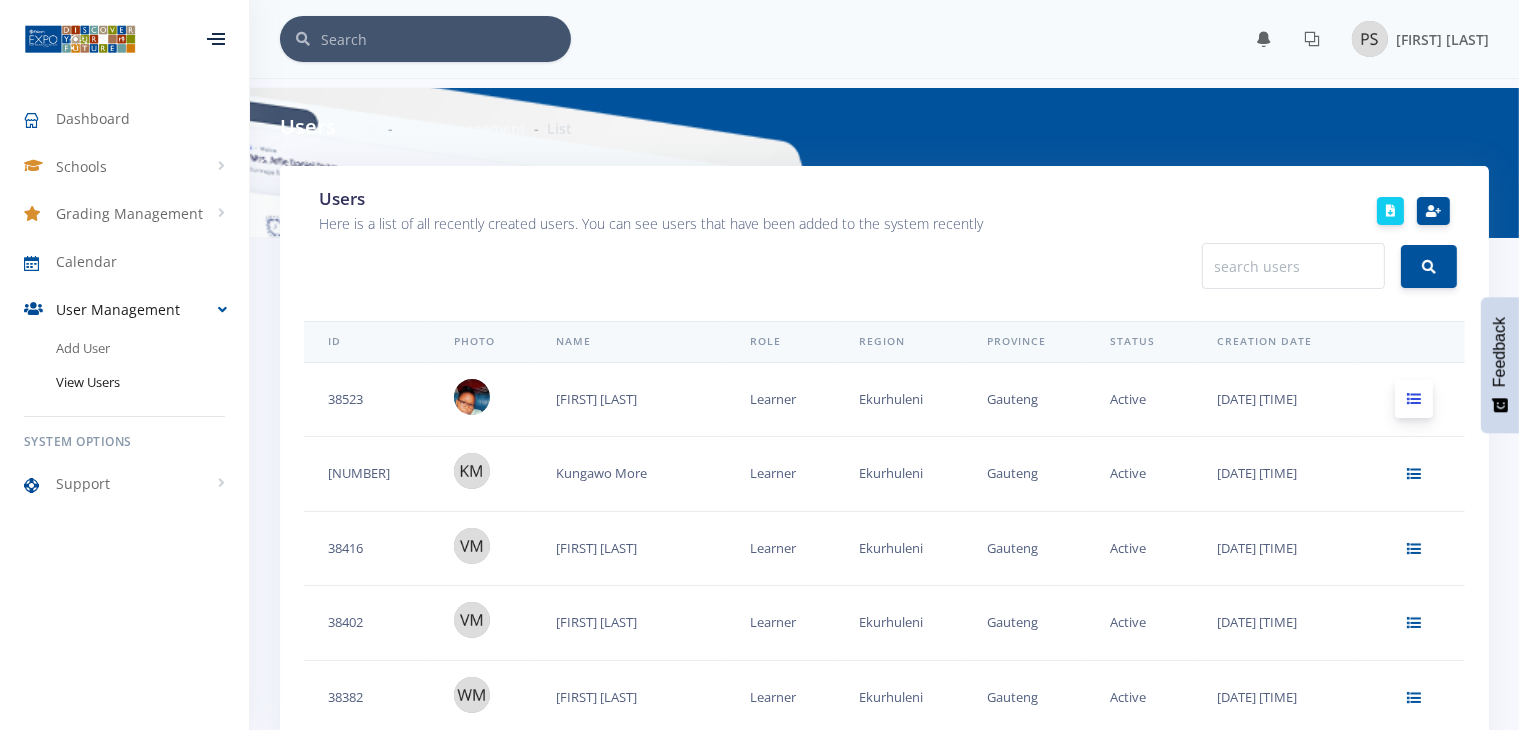 click at bounding box center (1414, 399) 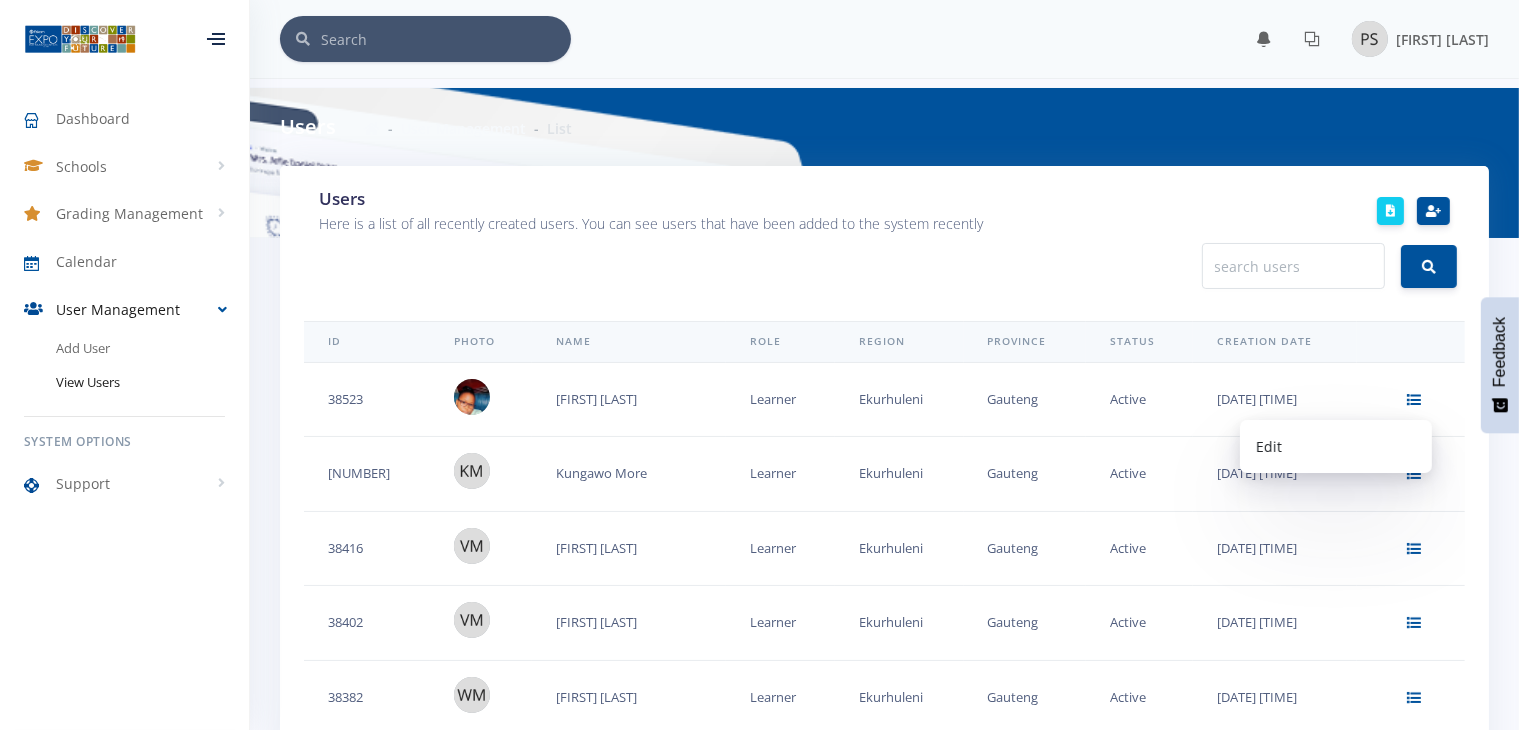 click on "Users
Here is a list of all recently created users. You can see users that have been added to the system recently
Export Users by Role and Date Range
User Role Select User Type Judge Teacher" at bounding box center [884, 2215] 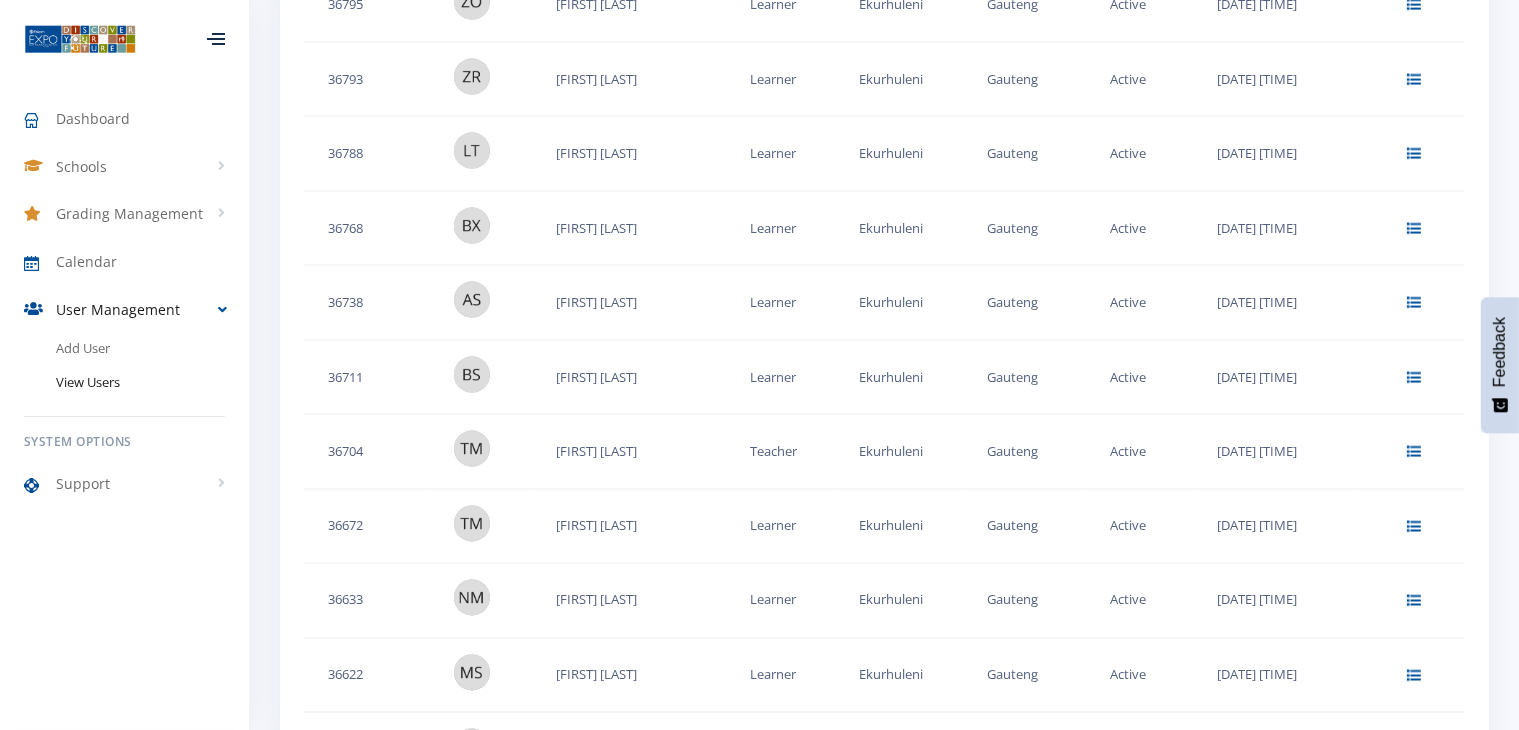 scroll, scrollTop: 3564, scrollLeft: 0, axis: vertical 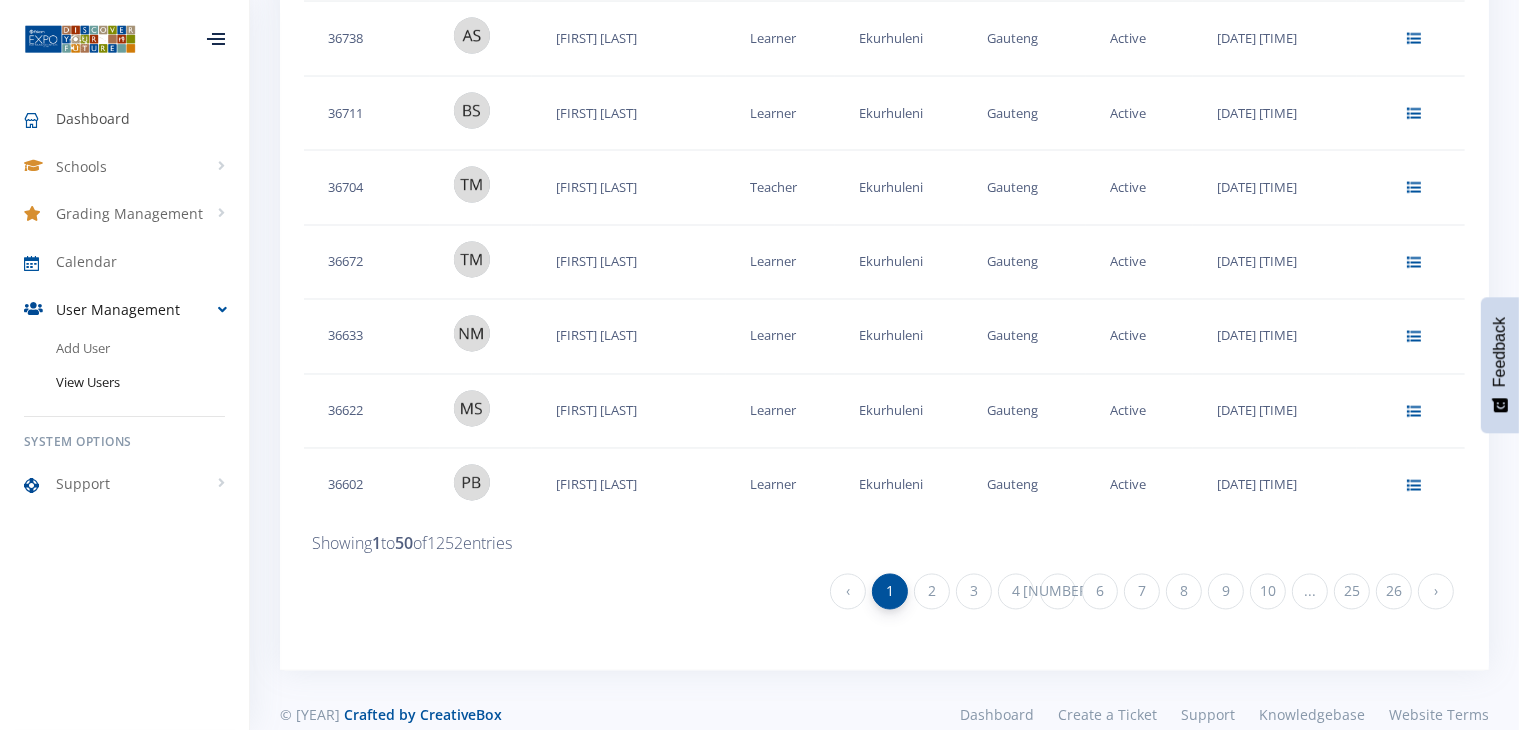 click on "[DASHBOARD]" at bounding box center [93, 118] 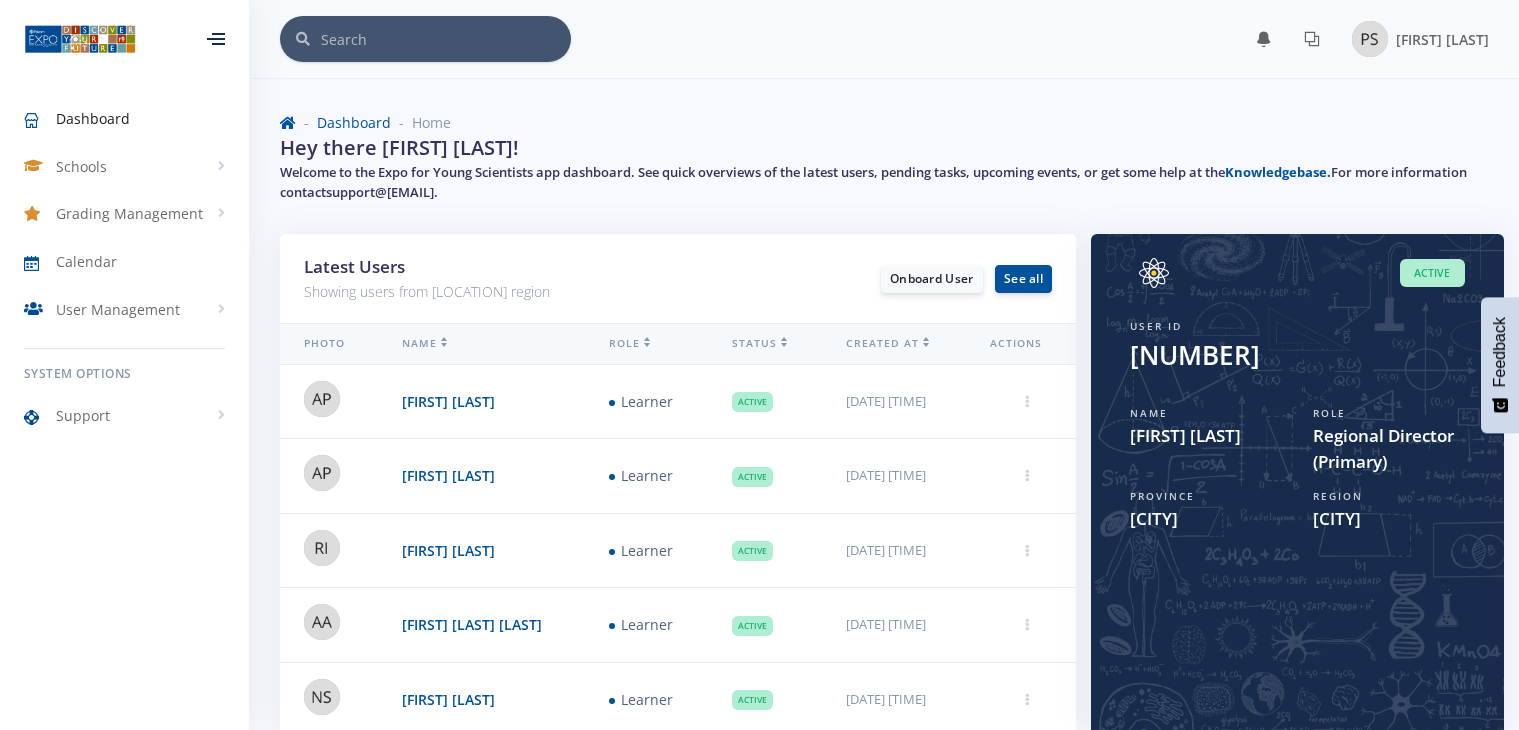 scroll, scrollTop: 0, scrollLeft: 0, axis: both 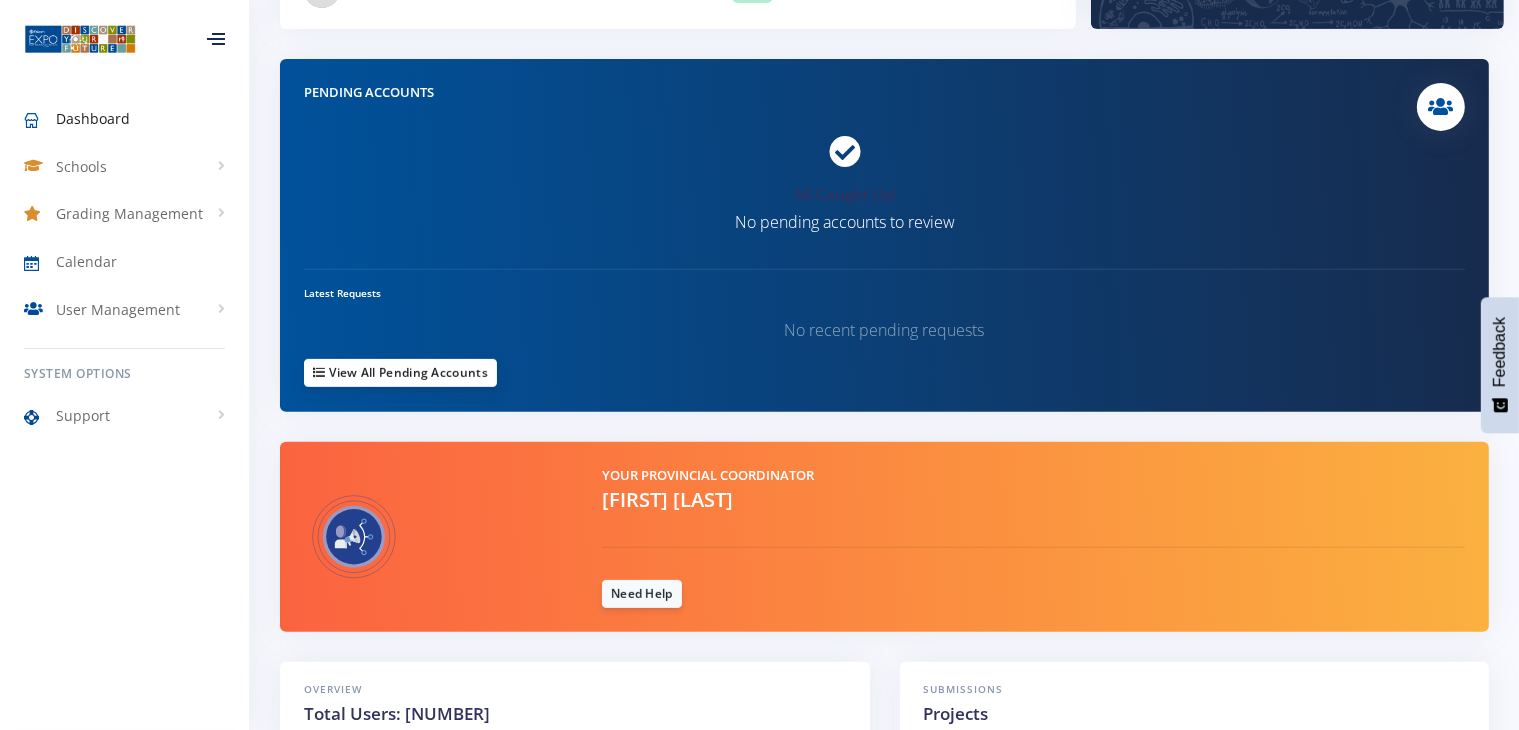 click on "View All Pending Accounts" at bounding box center [400, 373] 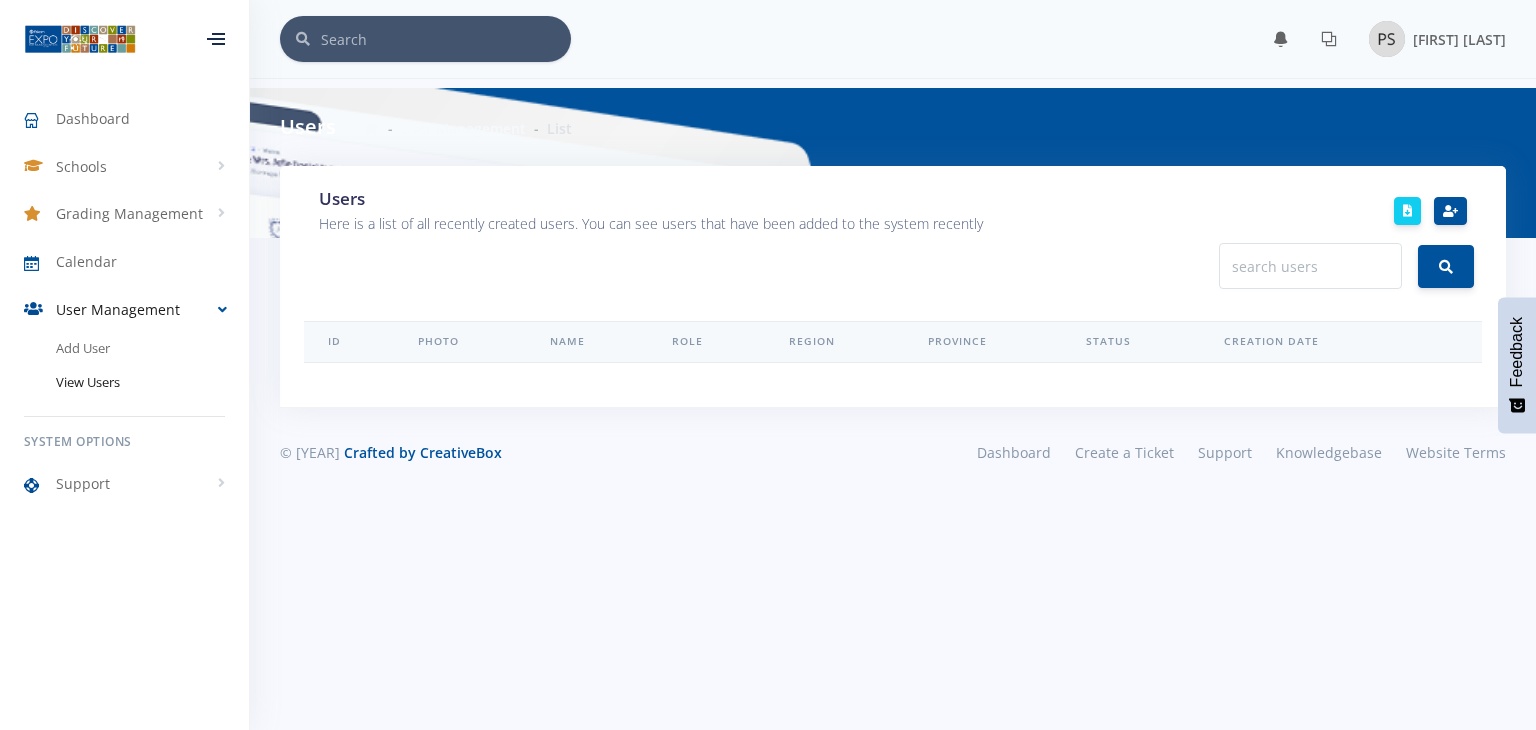 scroll, scrollTop: 0, scrollLeft: 0, axis: both 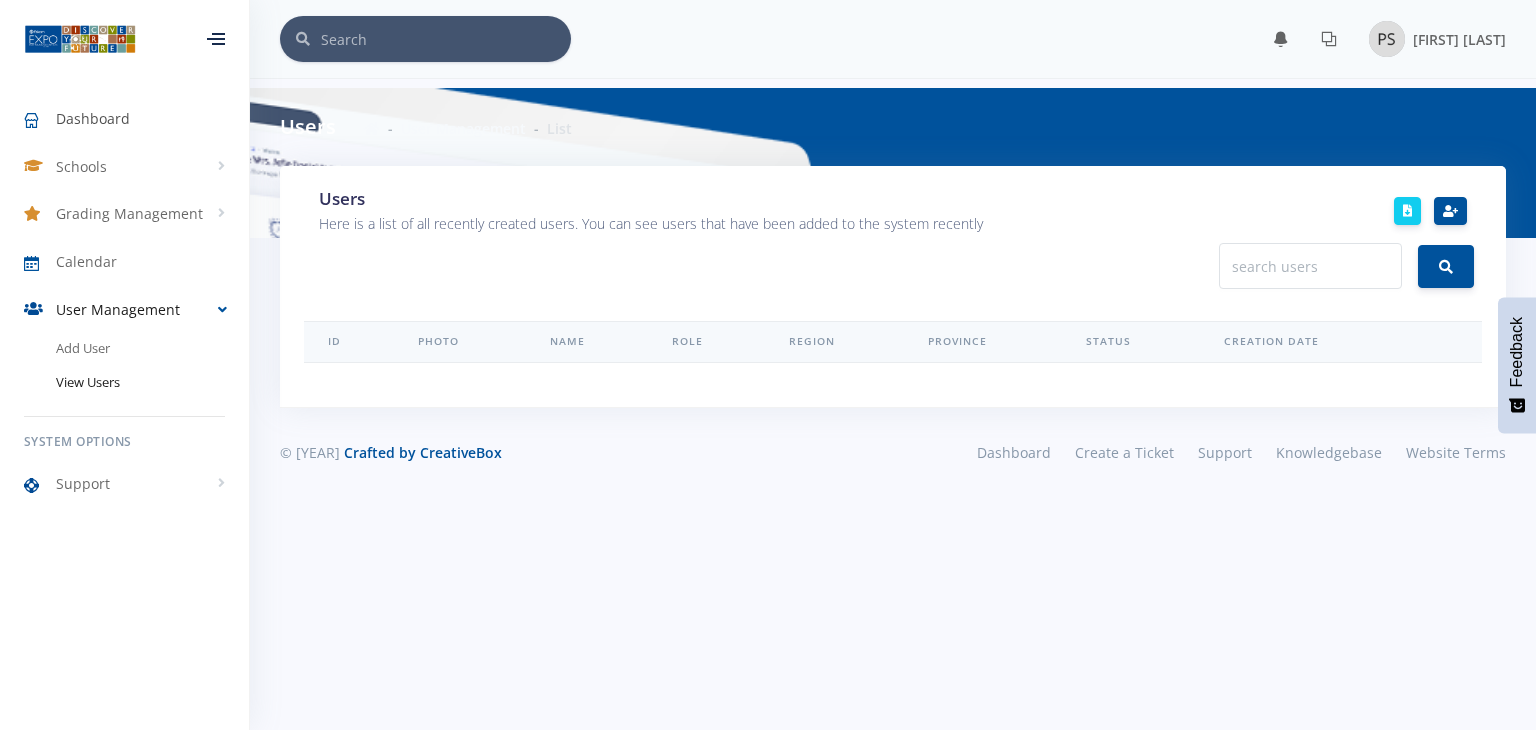 click on "Dashboard" at bounding box center (124, 119) 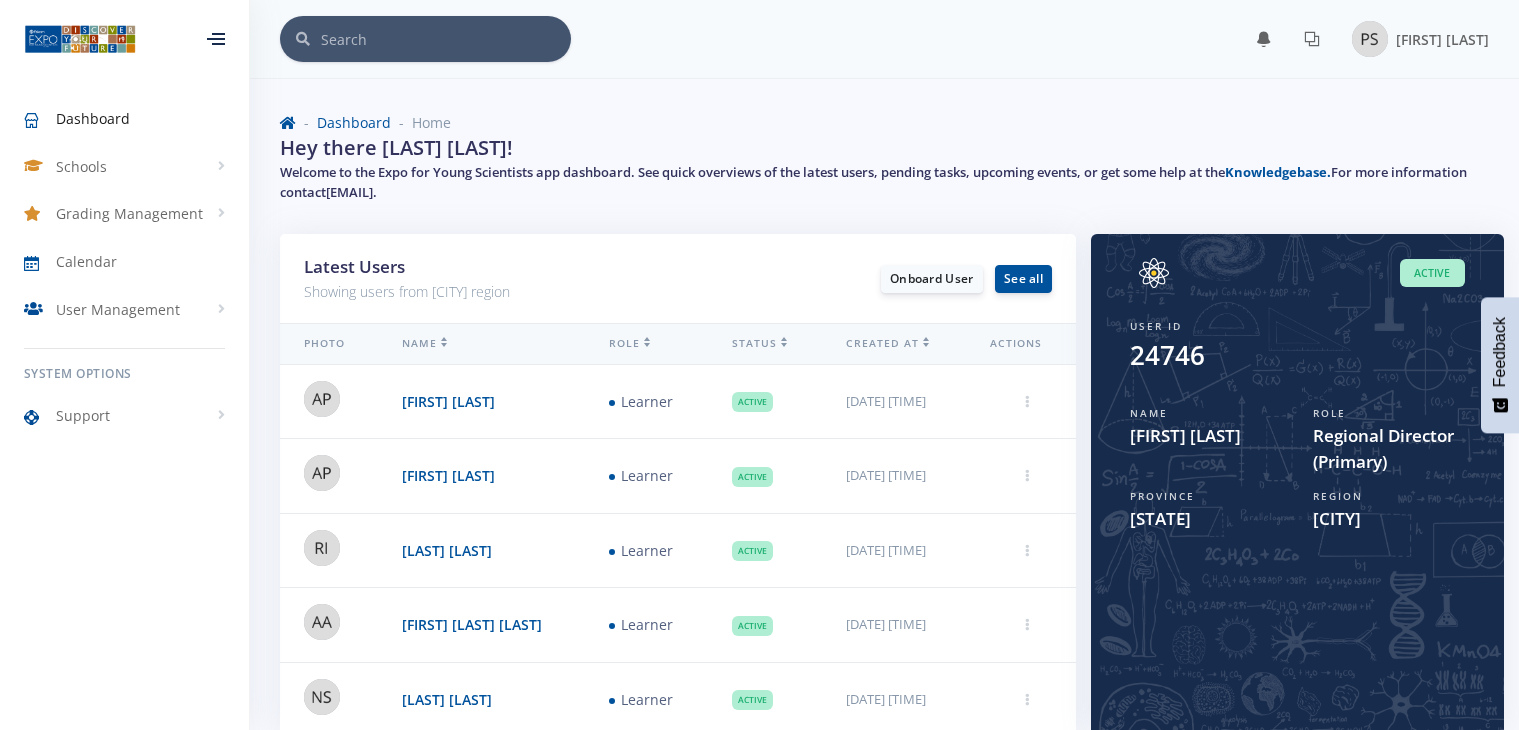 scroll, scrollTop: 0, scrollLeft: 0, axis: both 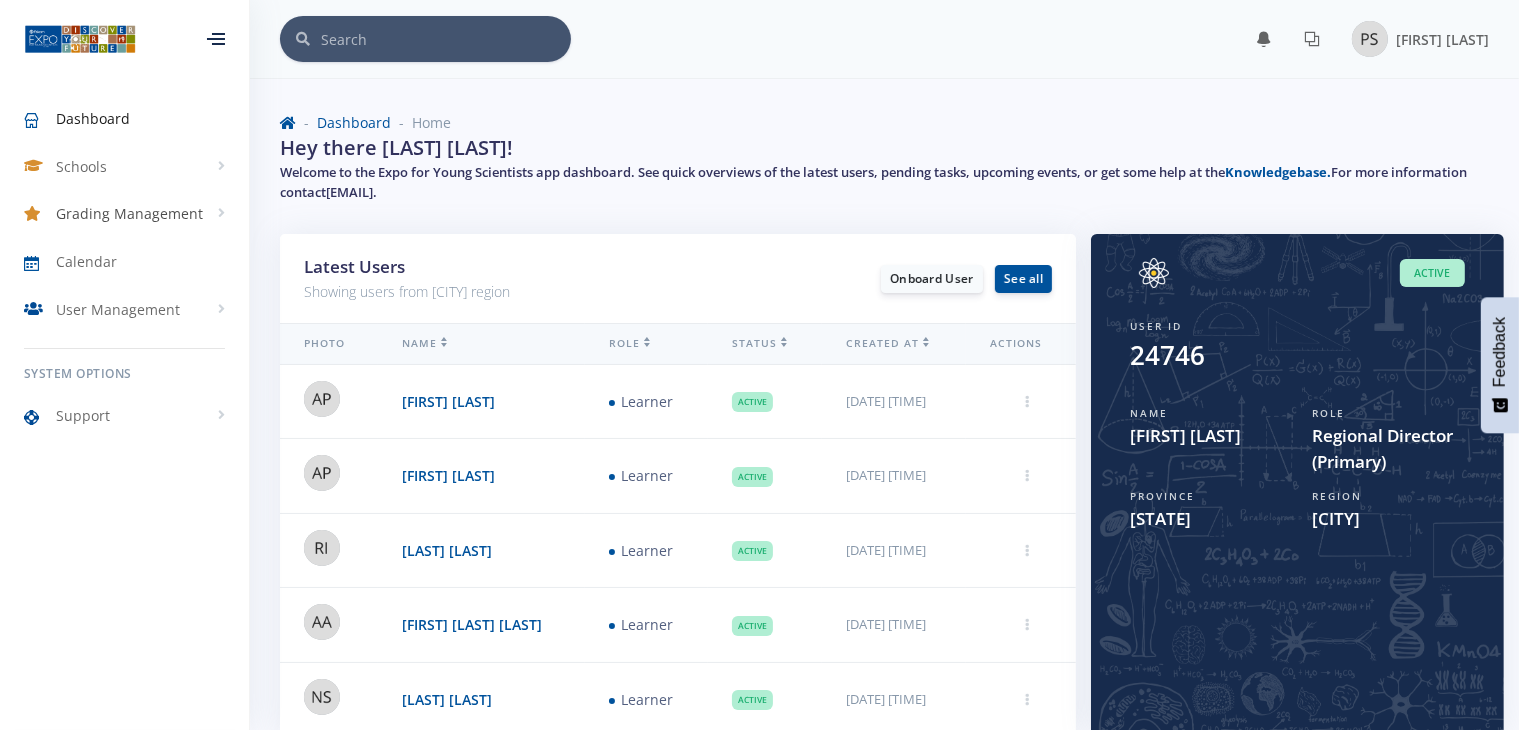 click on "Grading Management" at bounding box center [124, 214] 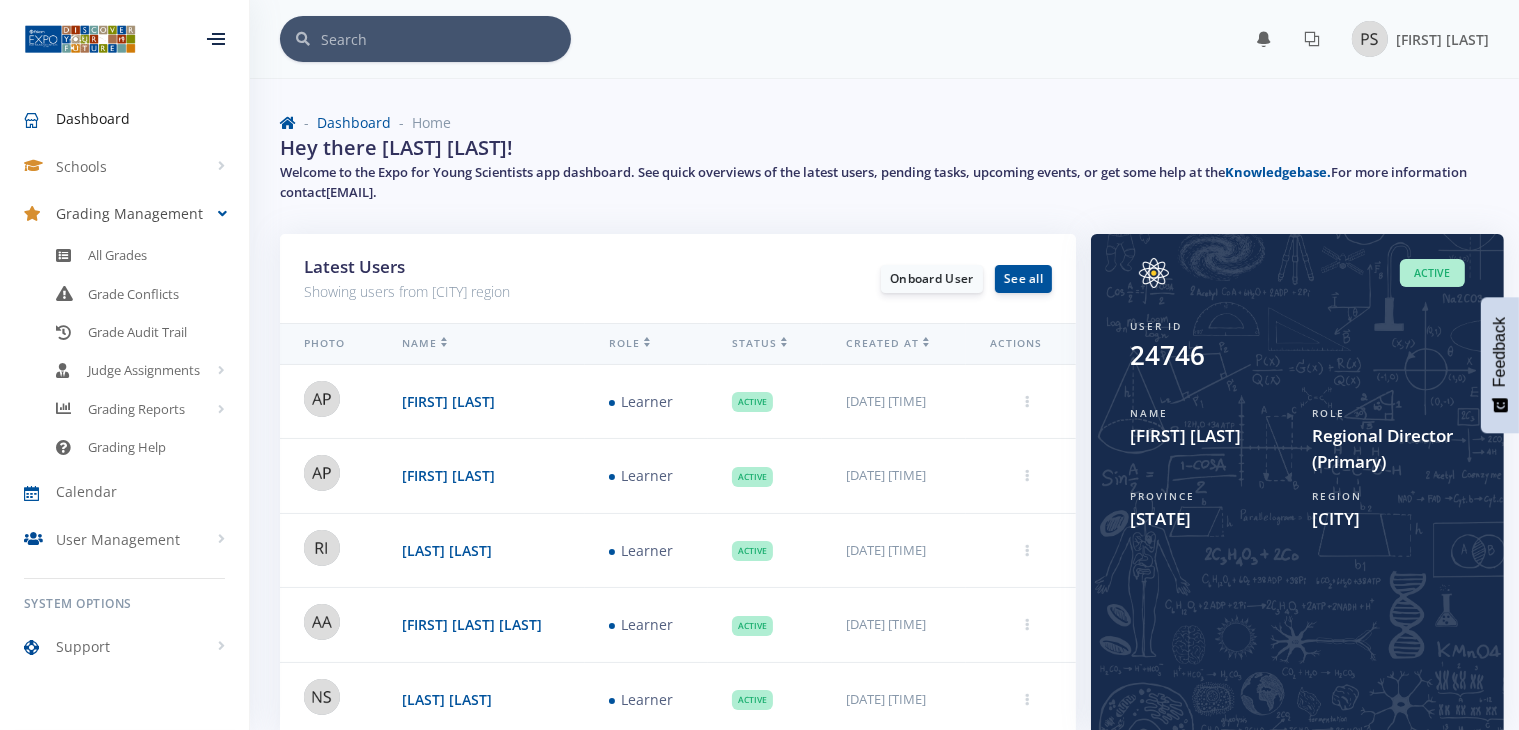 click on "Grading Management" at bounding box center [124, 214] 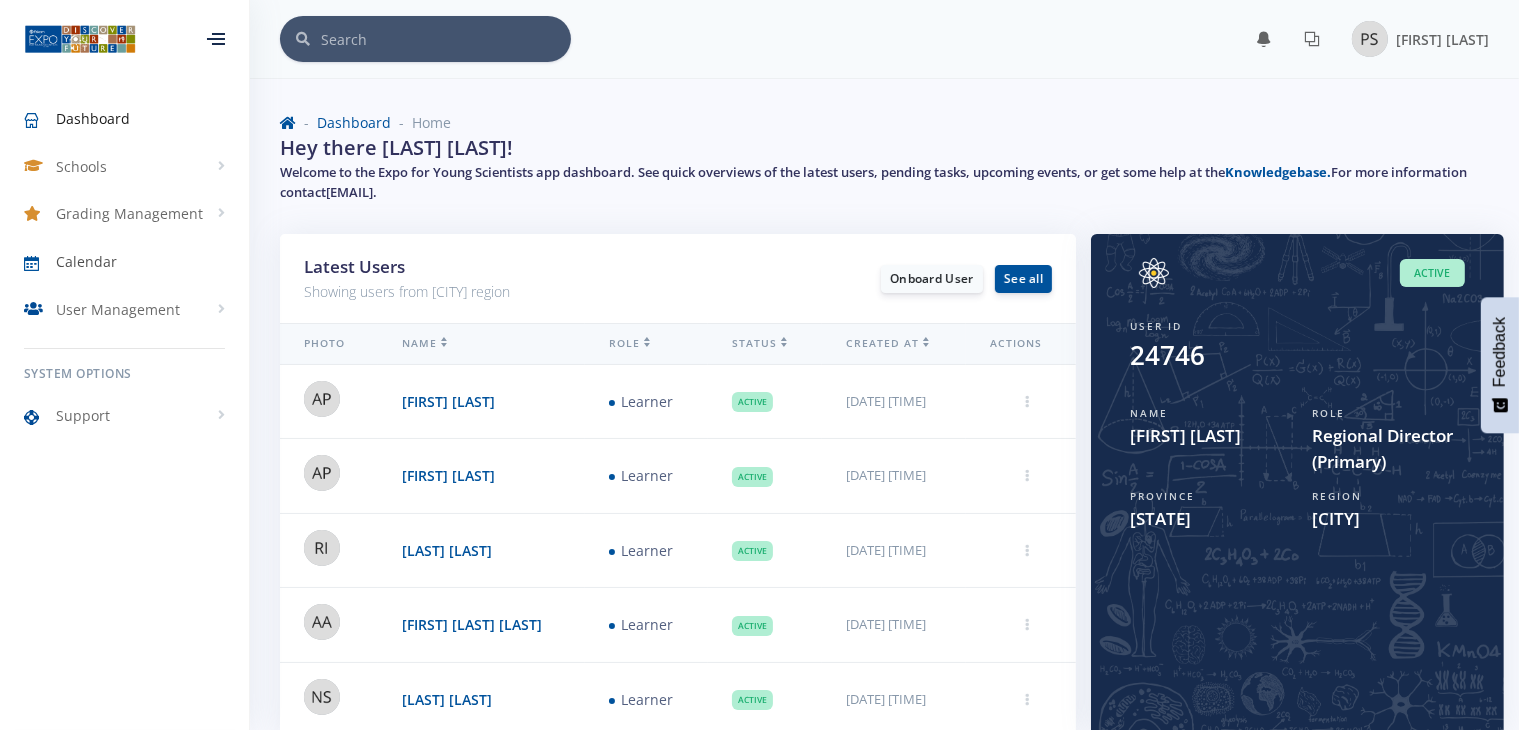 click on "Calendar" at bounding box center [124, 262] 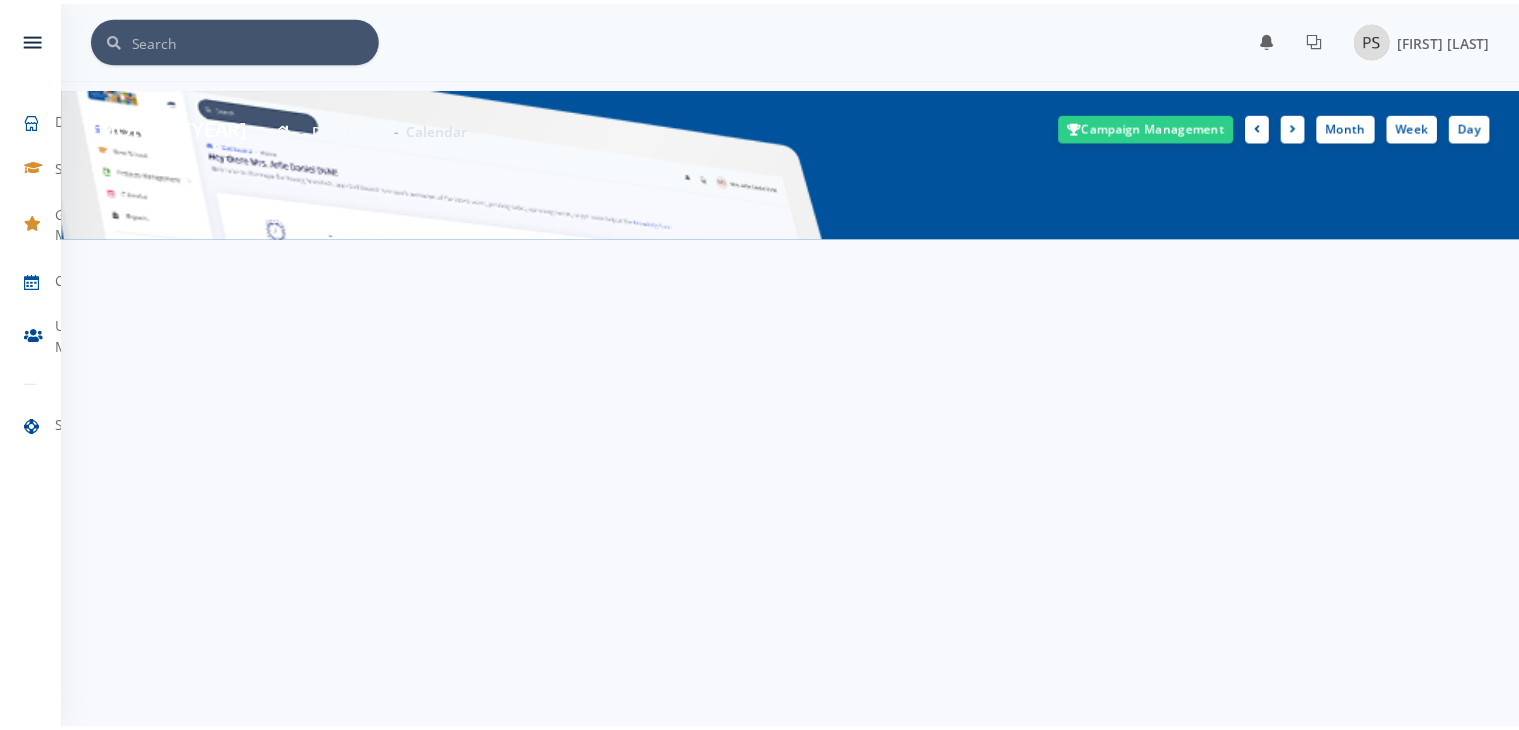 scroll, scrollTop: 0, scrollLeft: 0, axis: both 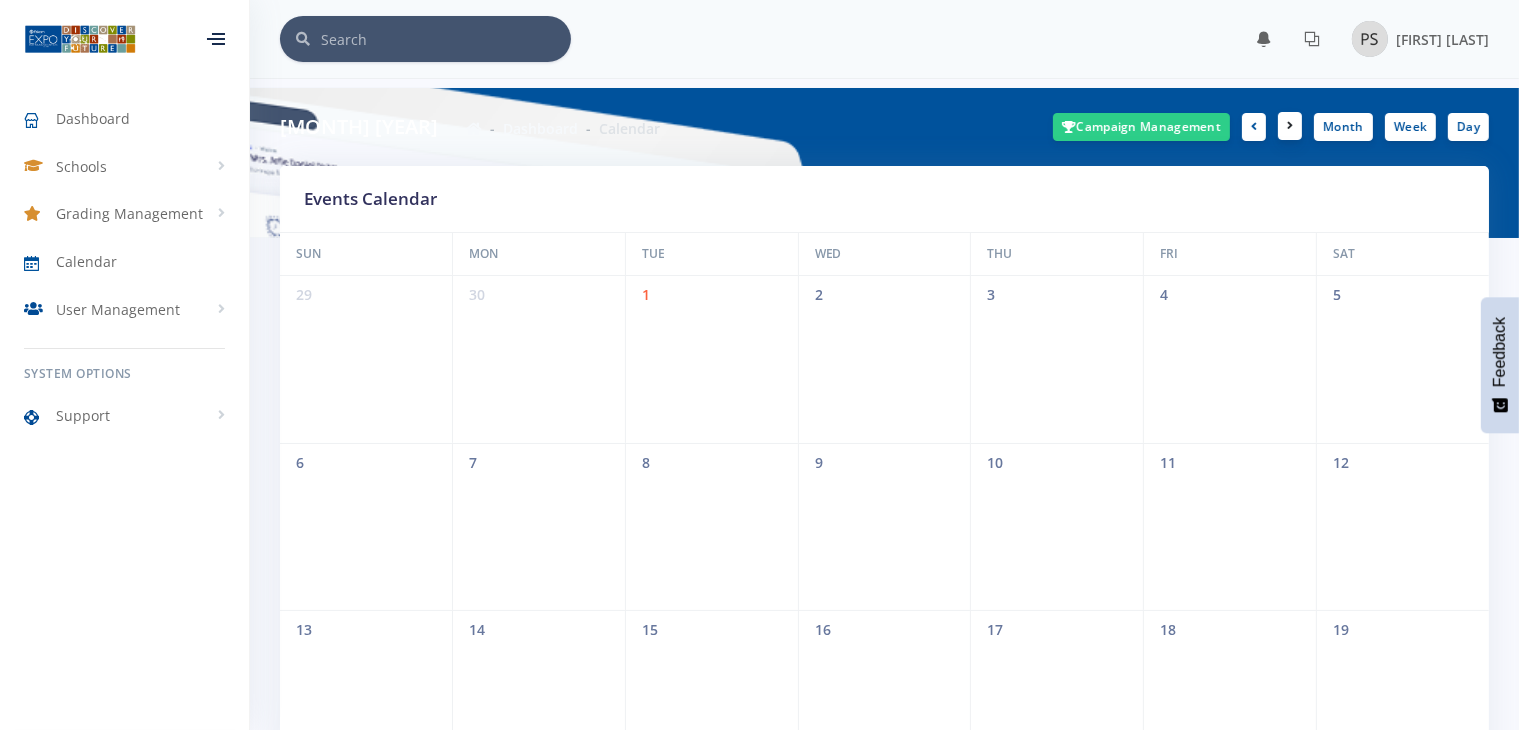 click at bounding box center (1290, 126) 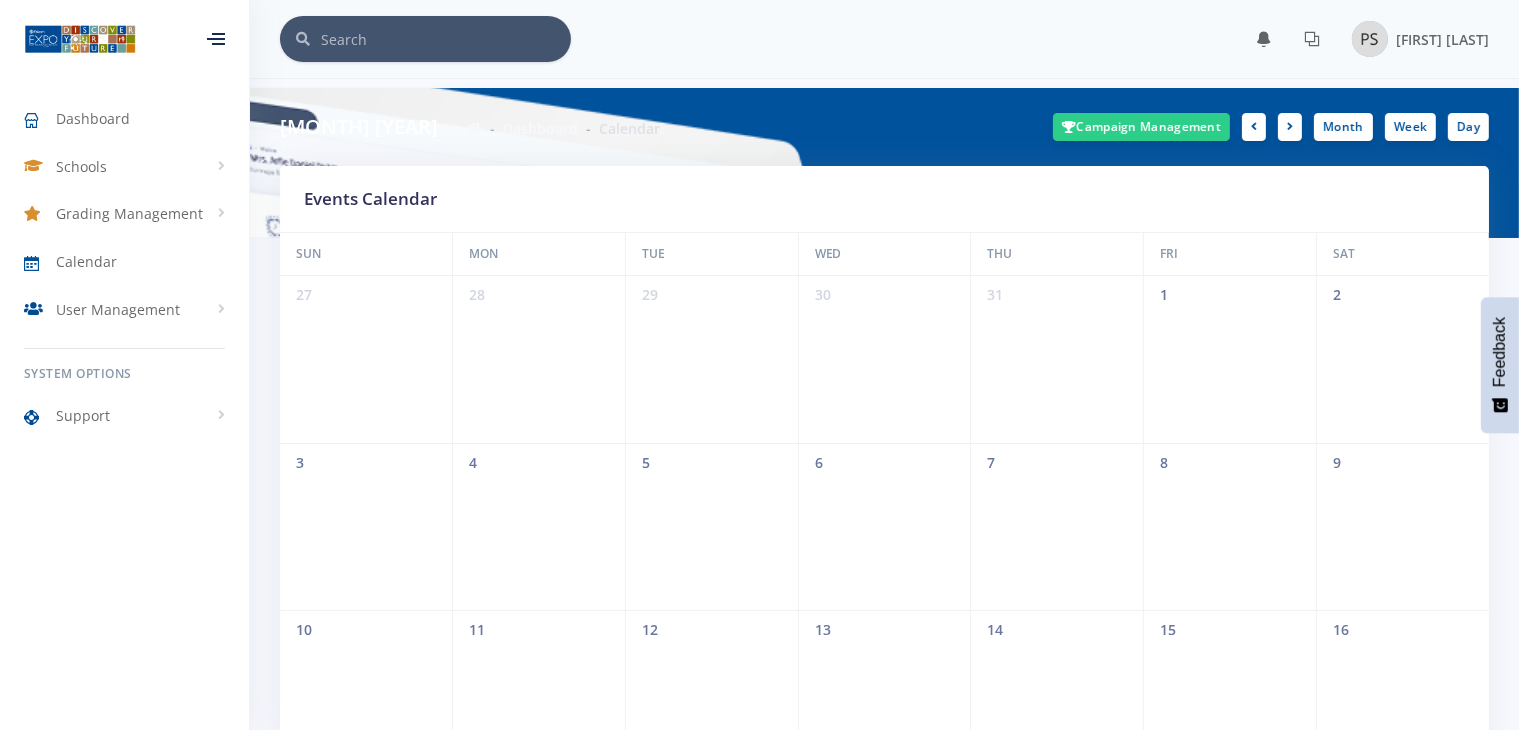 scroll, scrollTop: 0, scrollLeft: 0, axis: both 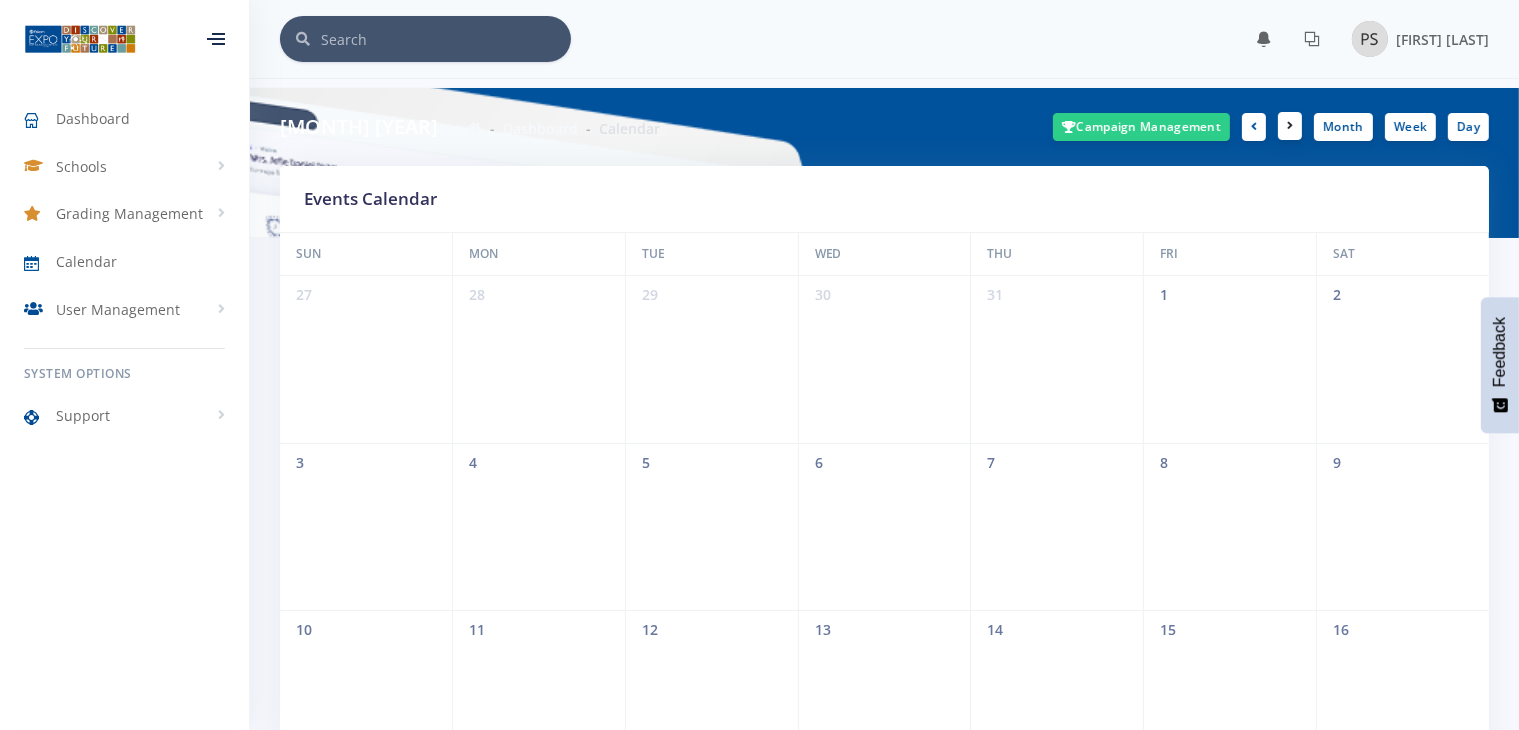 click at bounding box center [1290, 126] 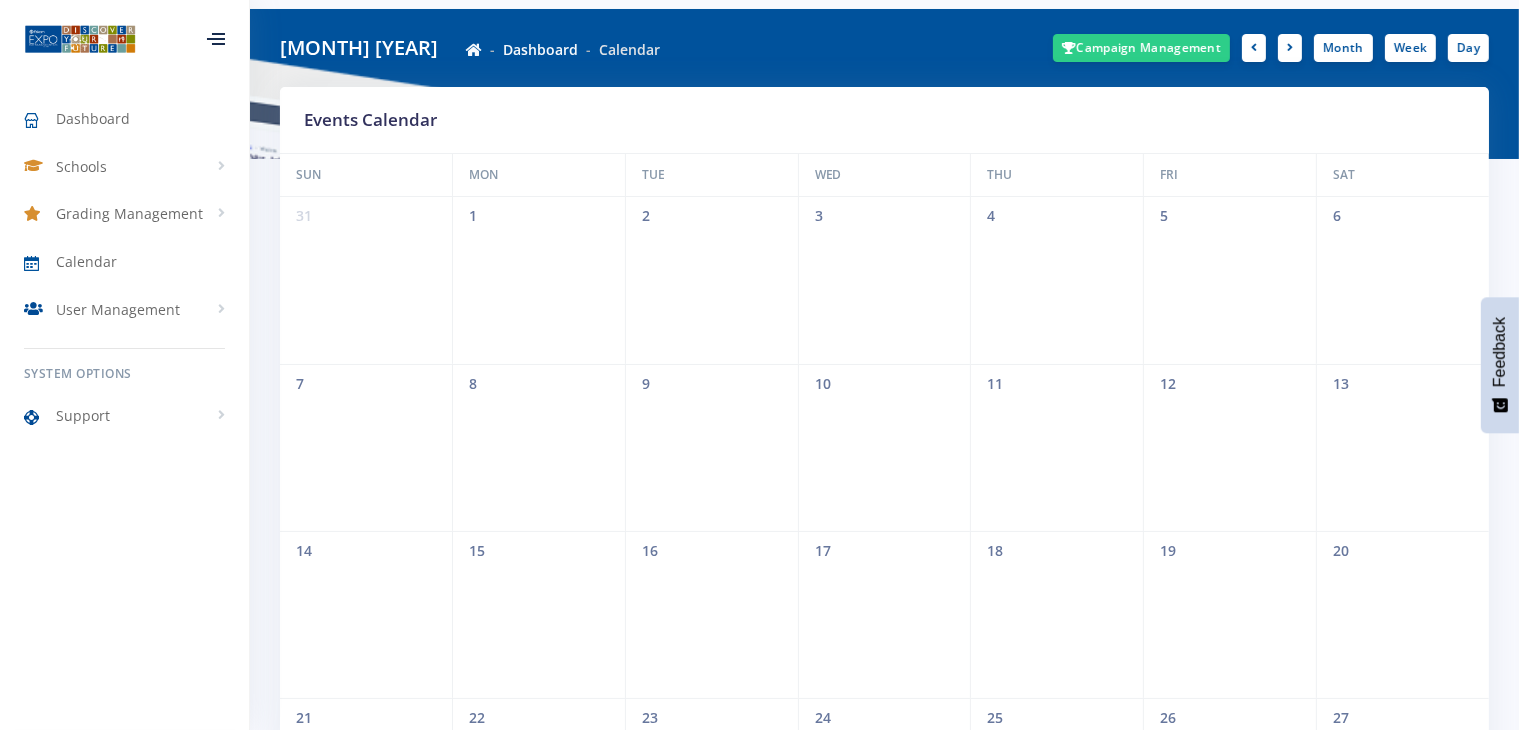 scroll, scrollTop: 0, scrollLeft: 0, axis: both 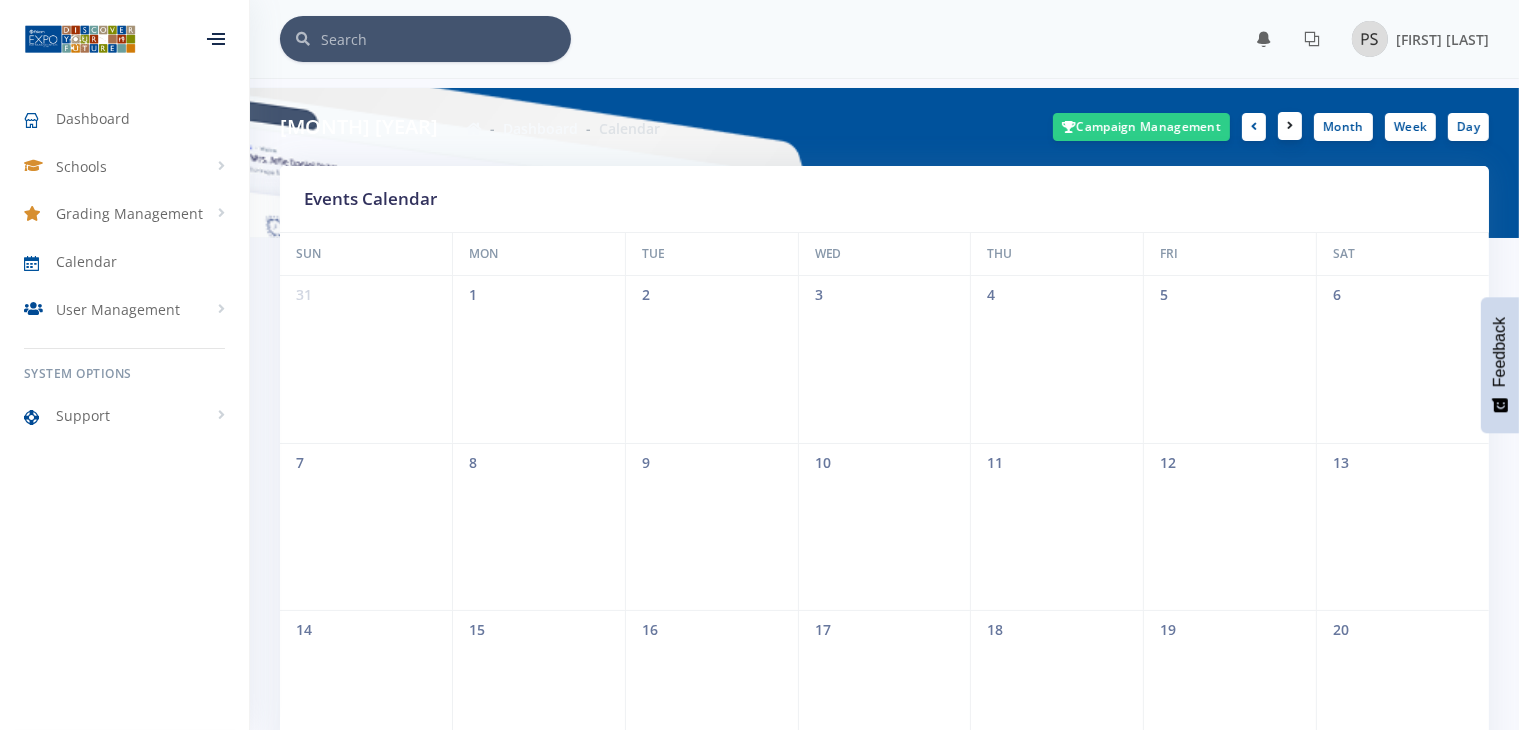 click at bounding box center (1290, 126) 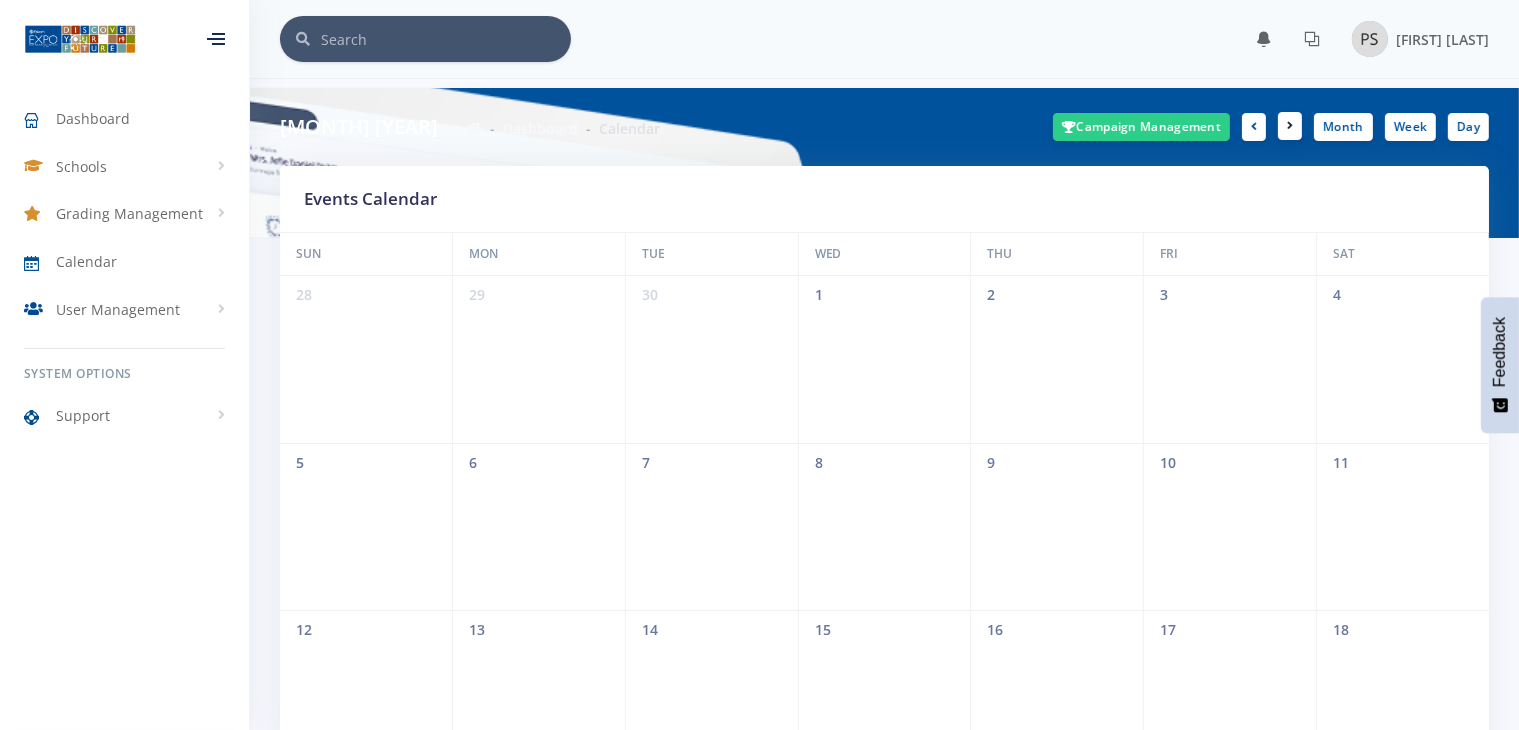click at bounding box center [1290, 126] 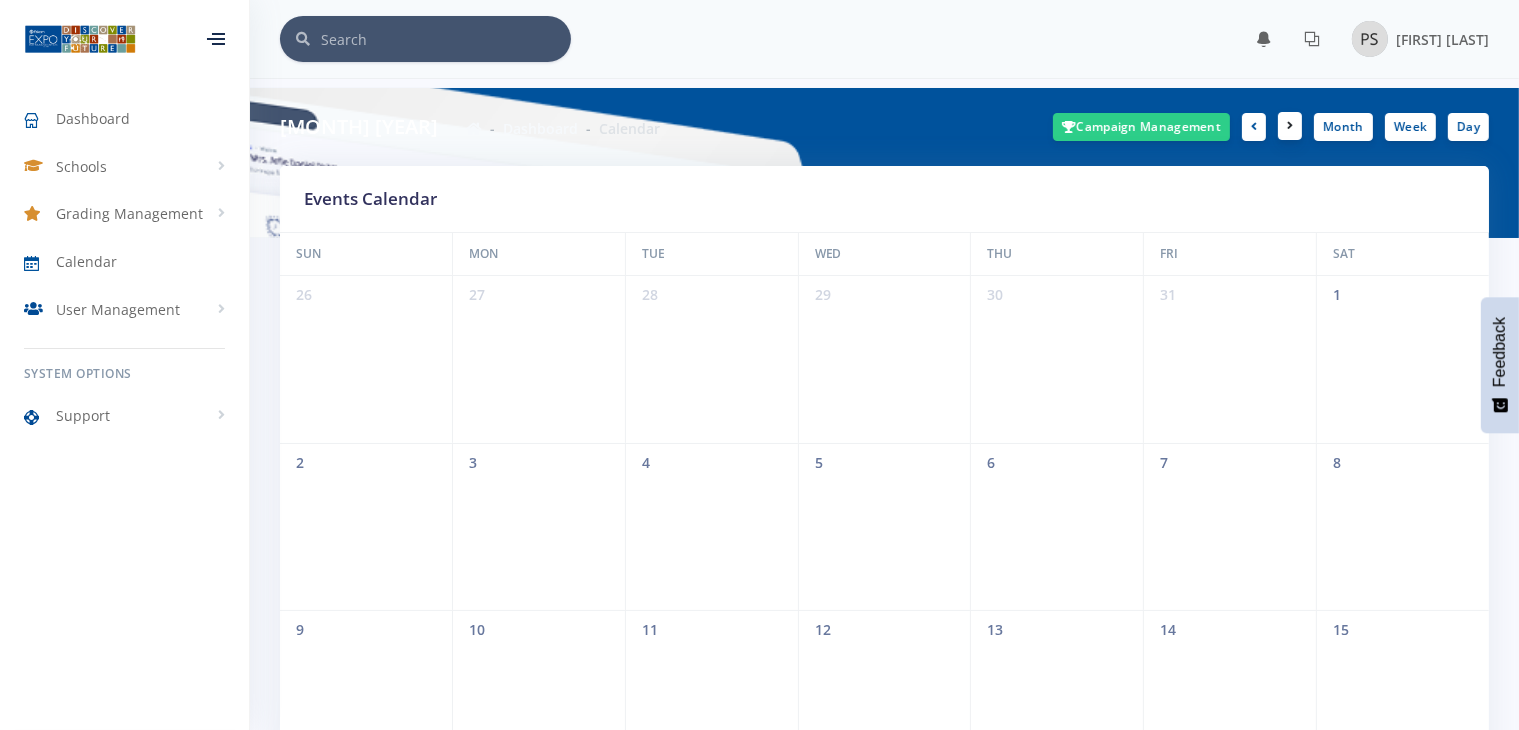 click at bounding box center (1290, 126) 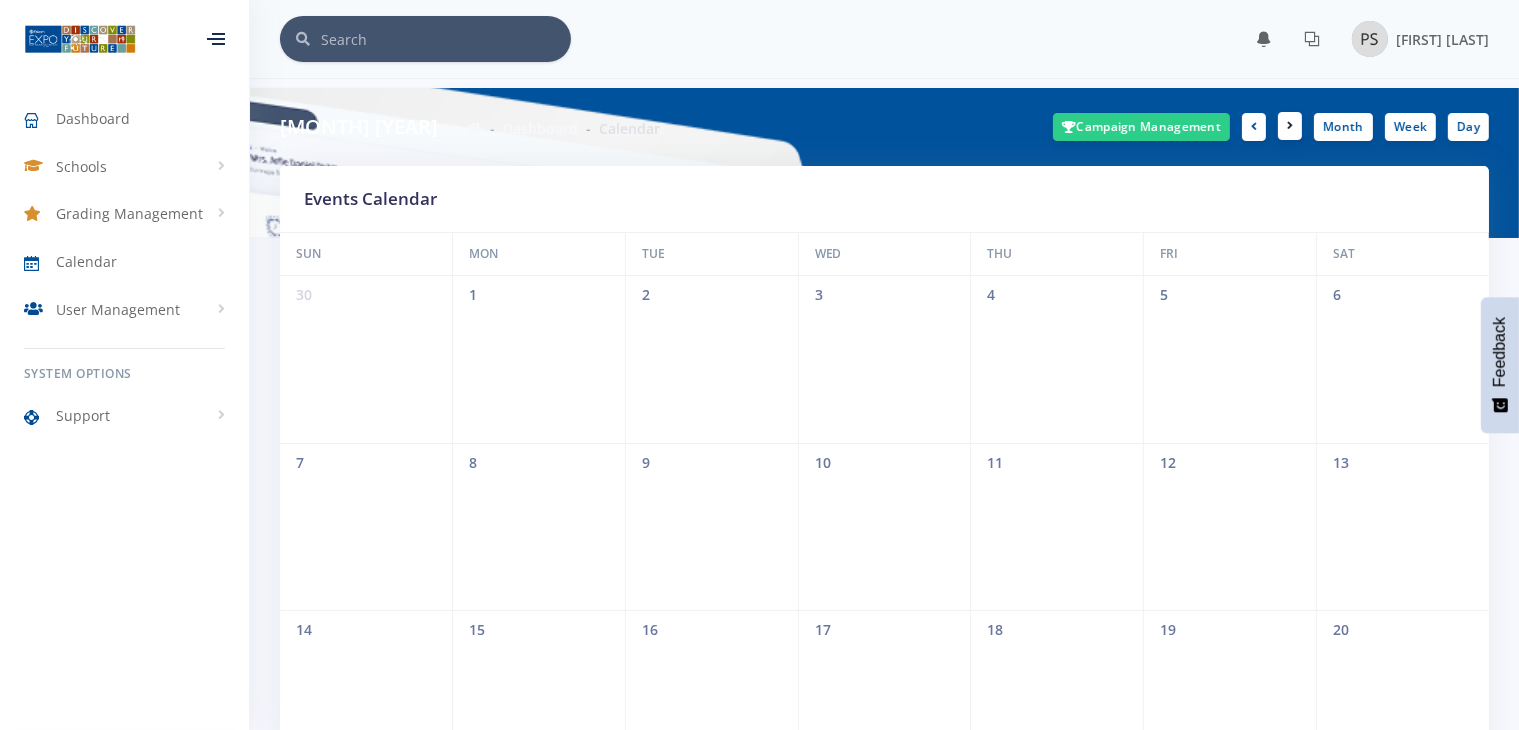 click at bounding box center [1290, 126] 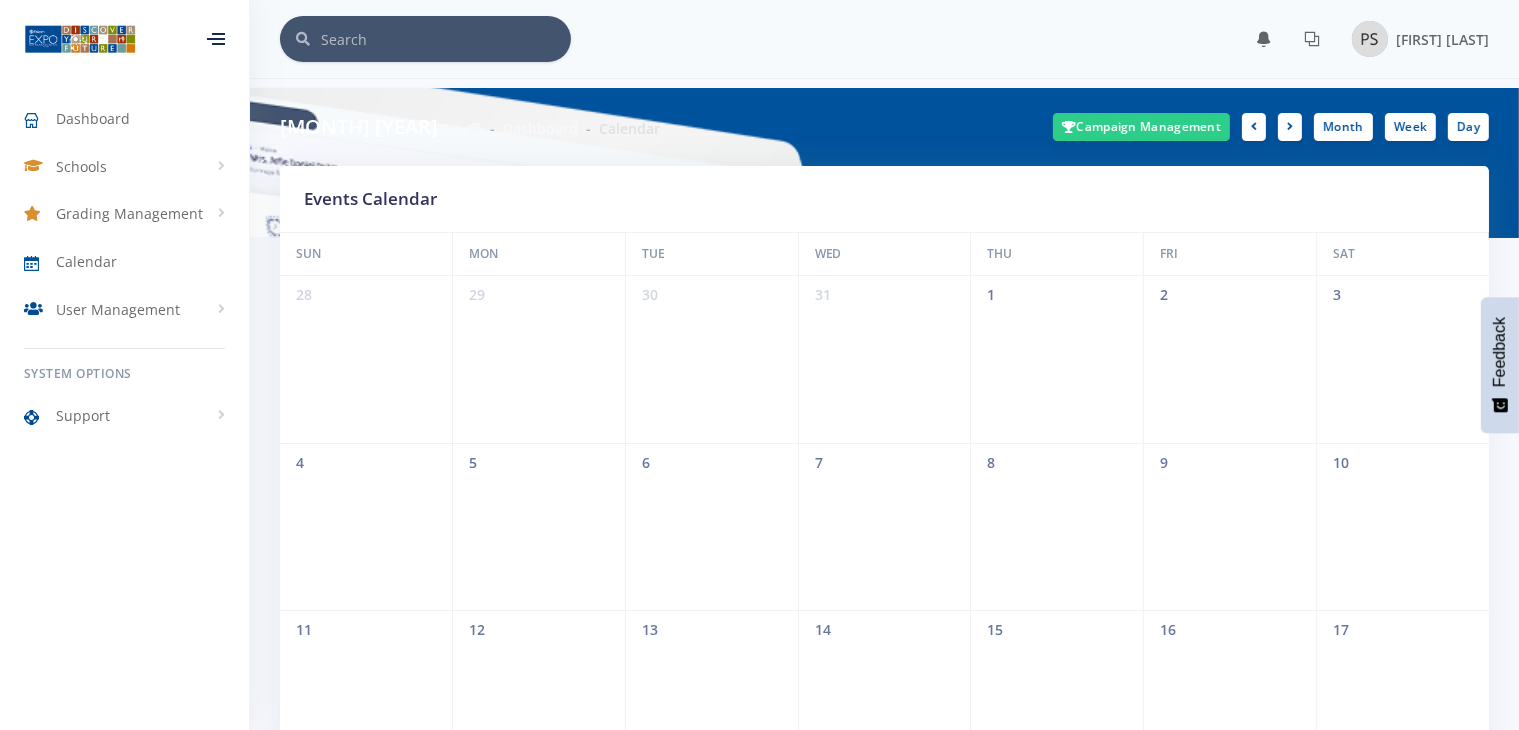 click on "Campaign Management
Month
Week
Day" at bounding box center [1195, 127] 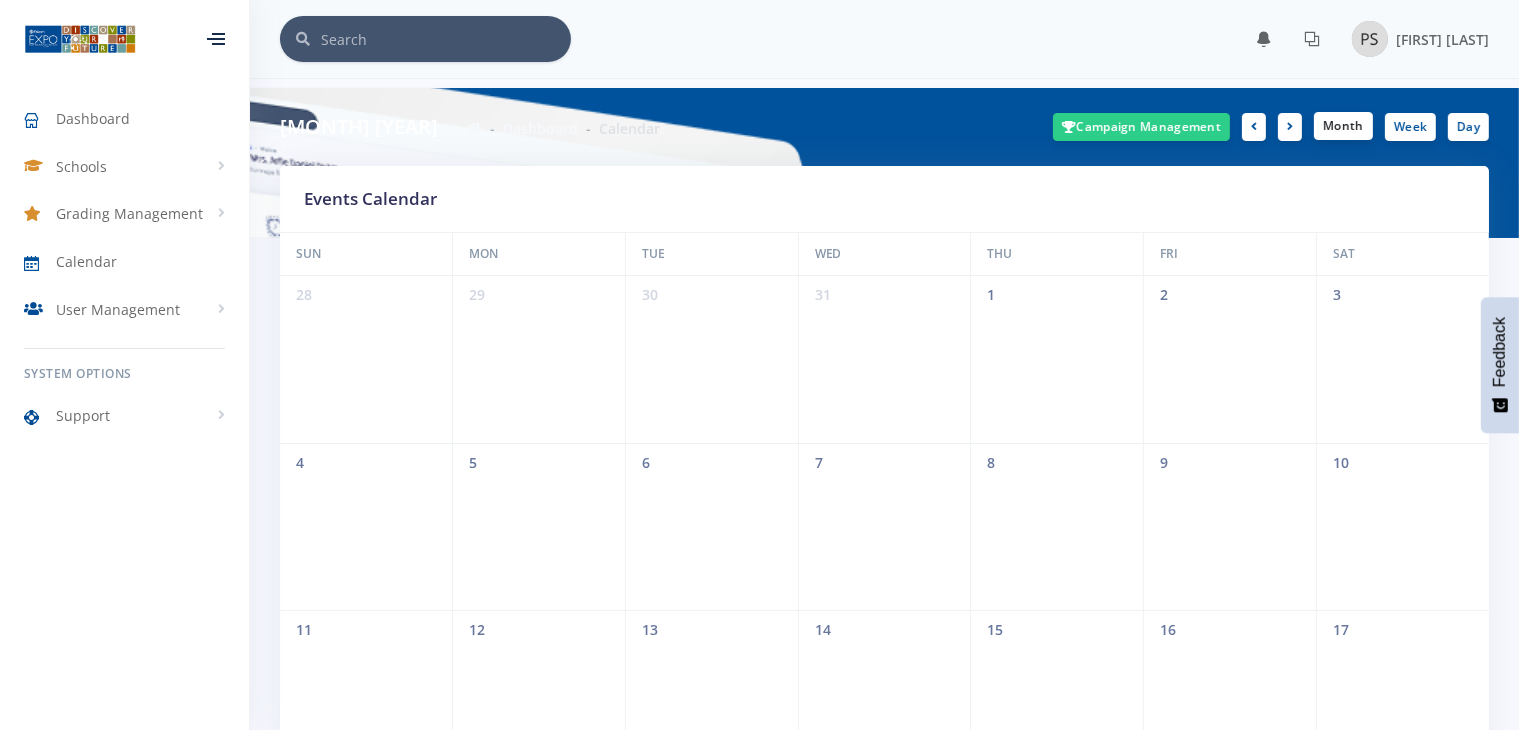 click on "Month" at bounding box center (1343, 126) 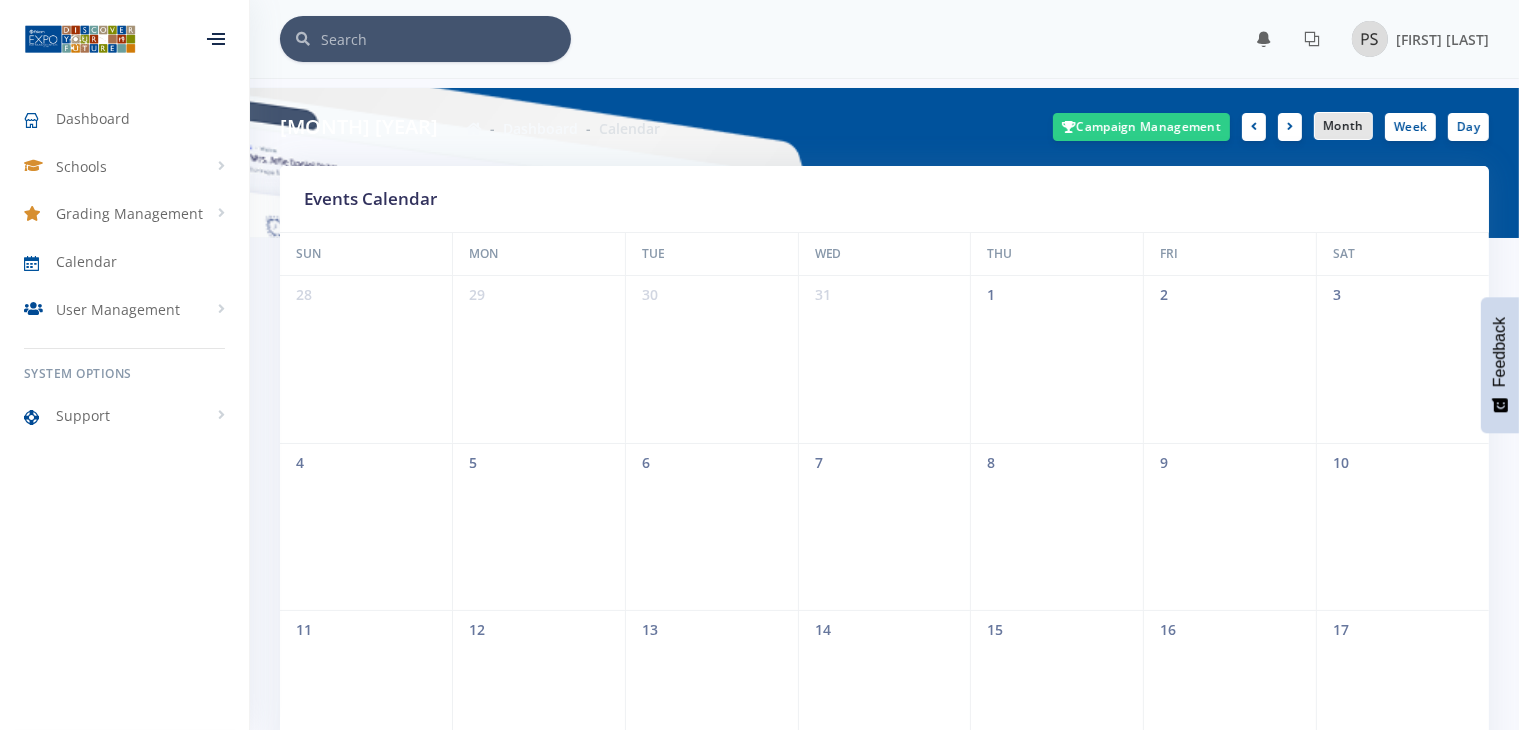 click on "Month" at bounding box center [1343, 126] 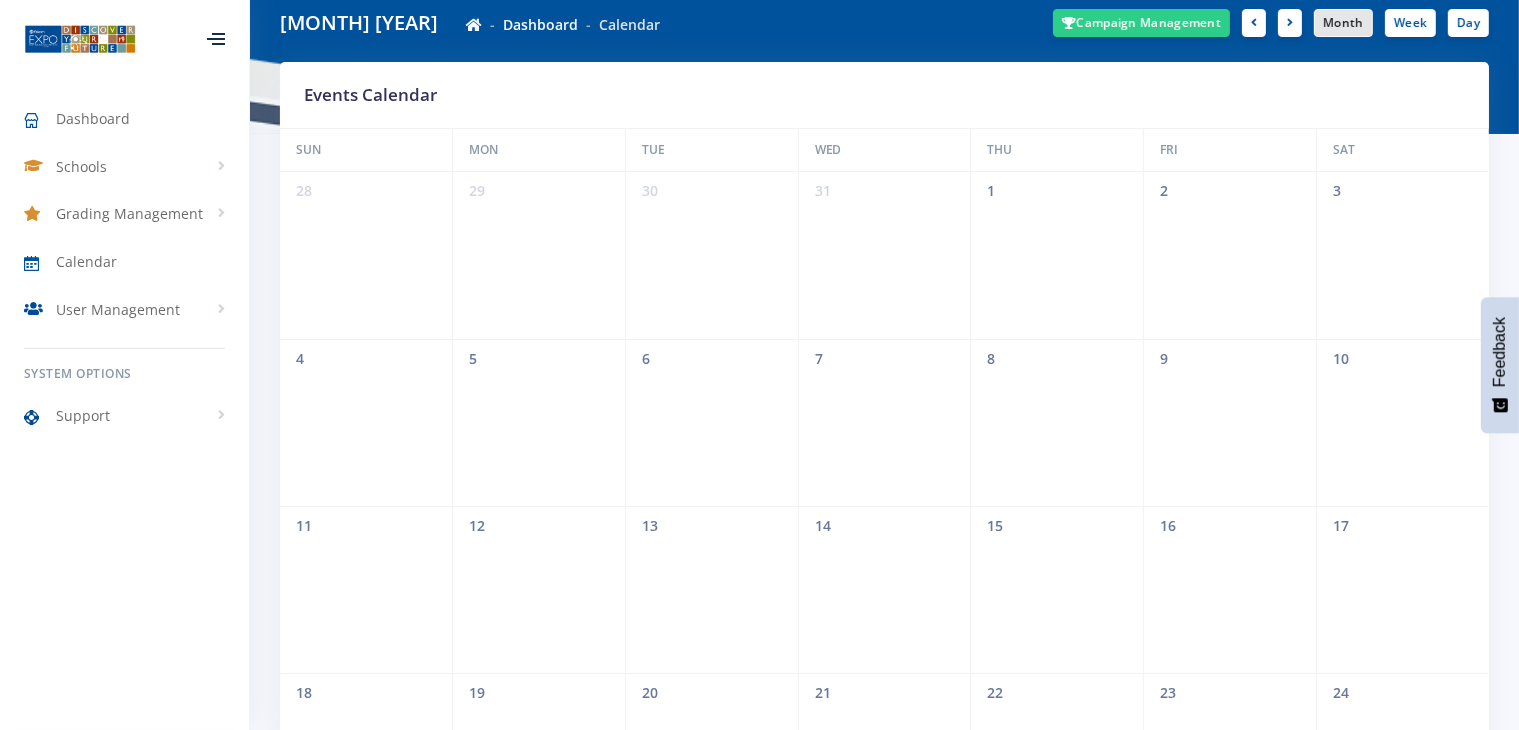 scroll, scrollTop: 0, scrollLeft: 0, axis: both 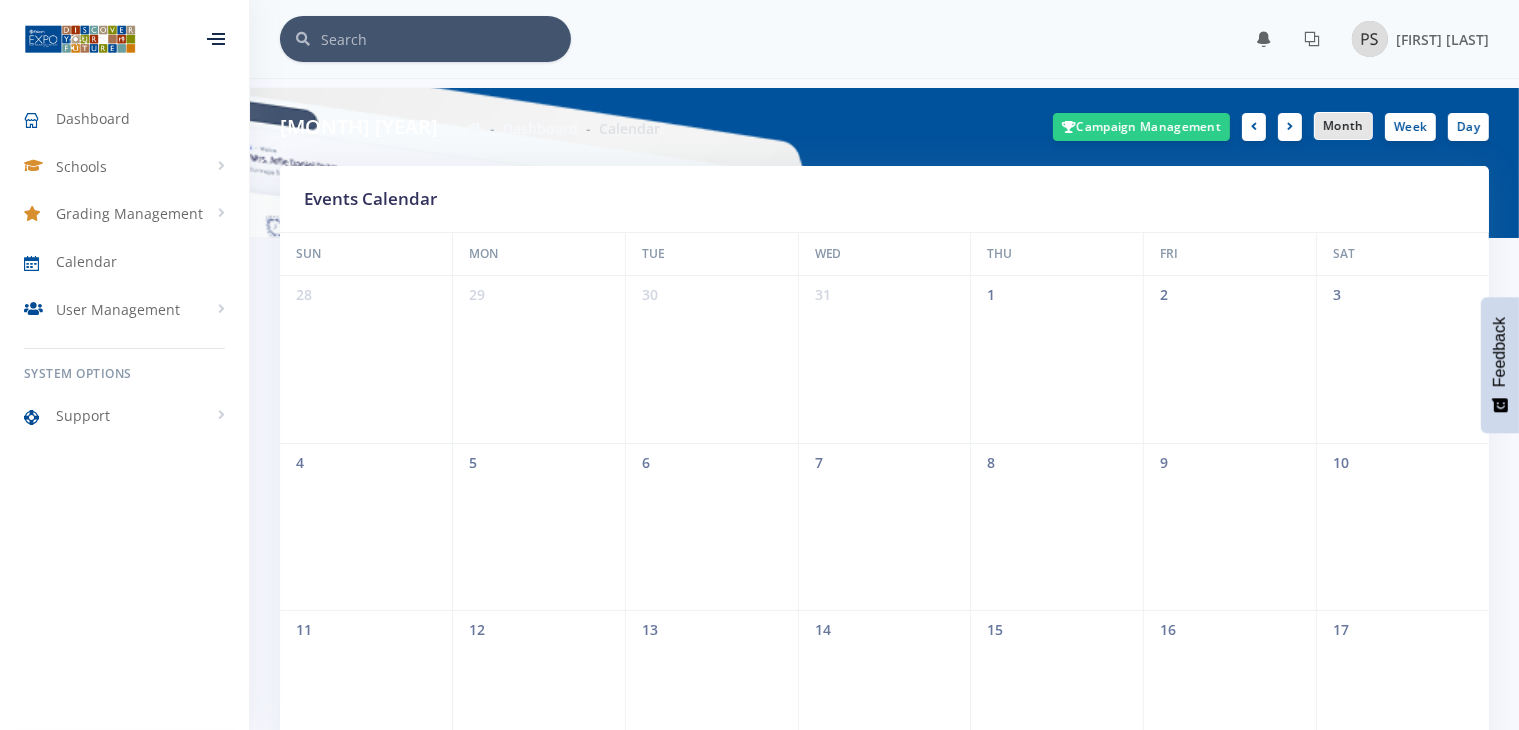 click on "Month" at bounding box center [1343, 126] 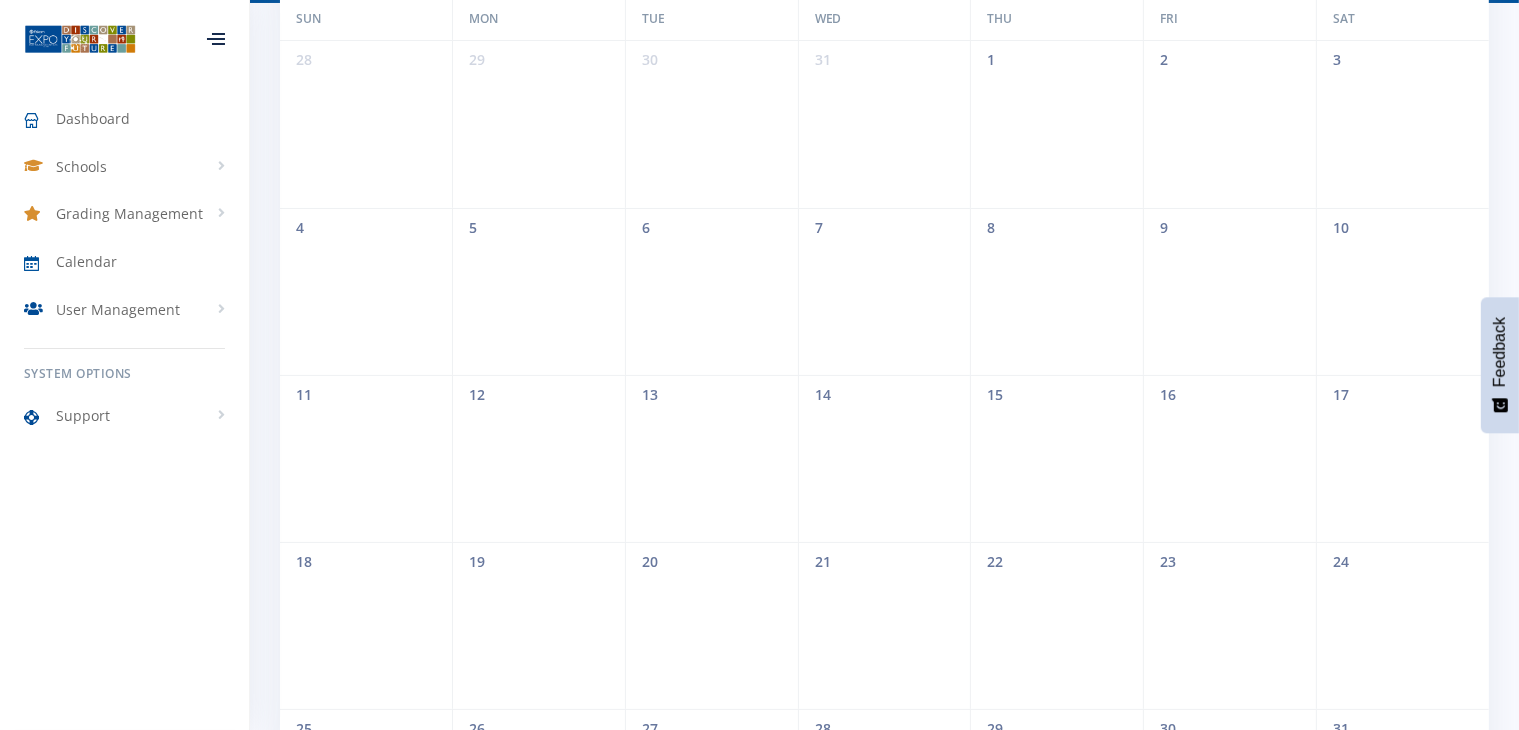 scroll, scrollTop: 0, scrollLeft: 0, axis: both 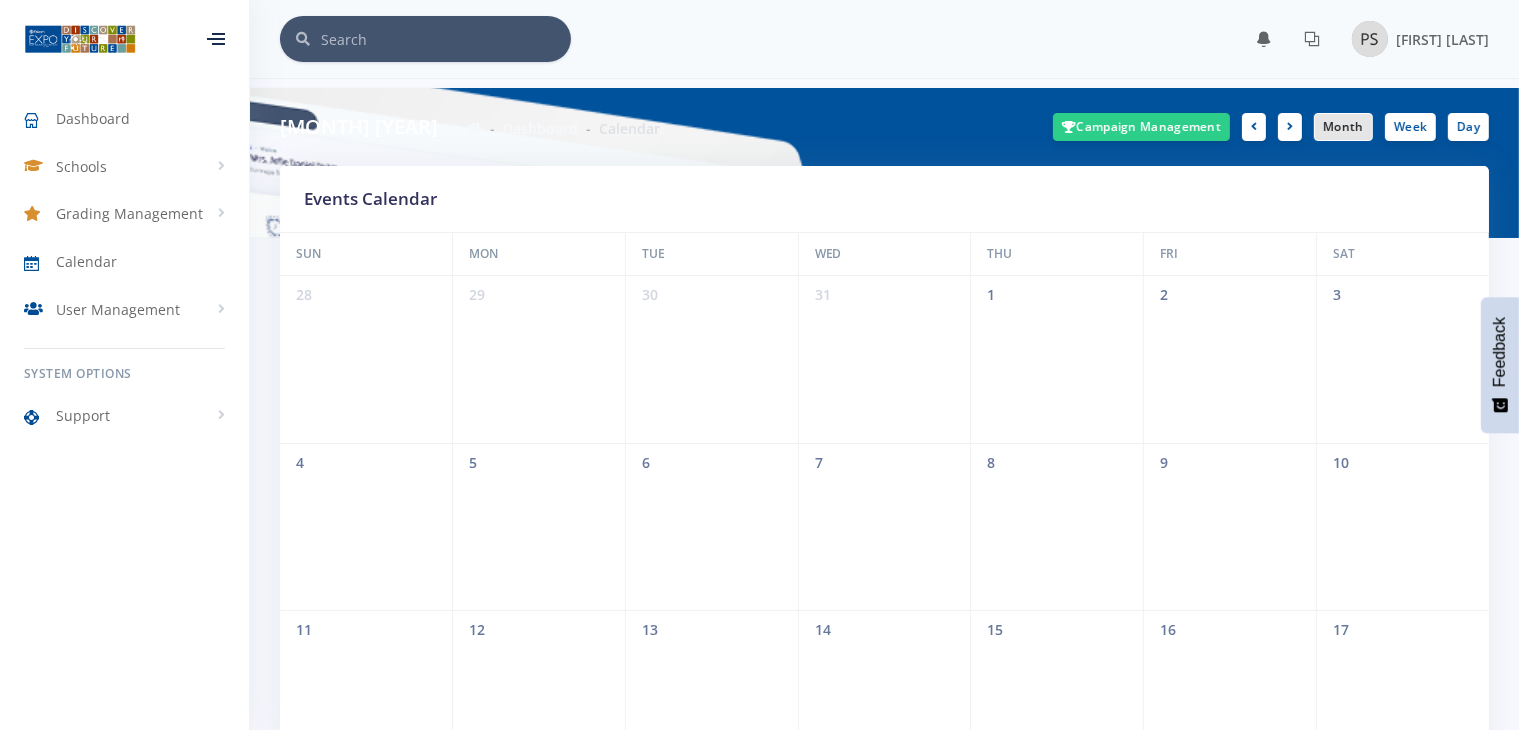 click on "July 2025" at bounding box center (359, 127) 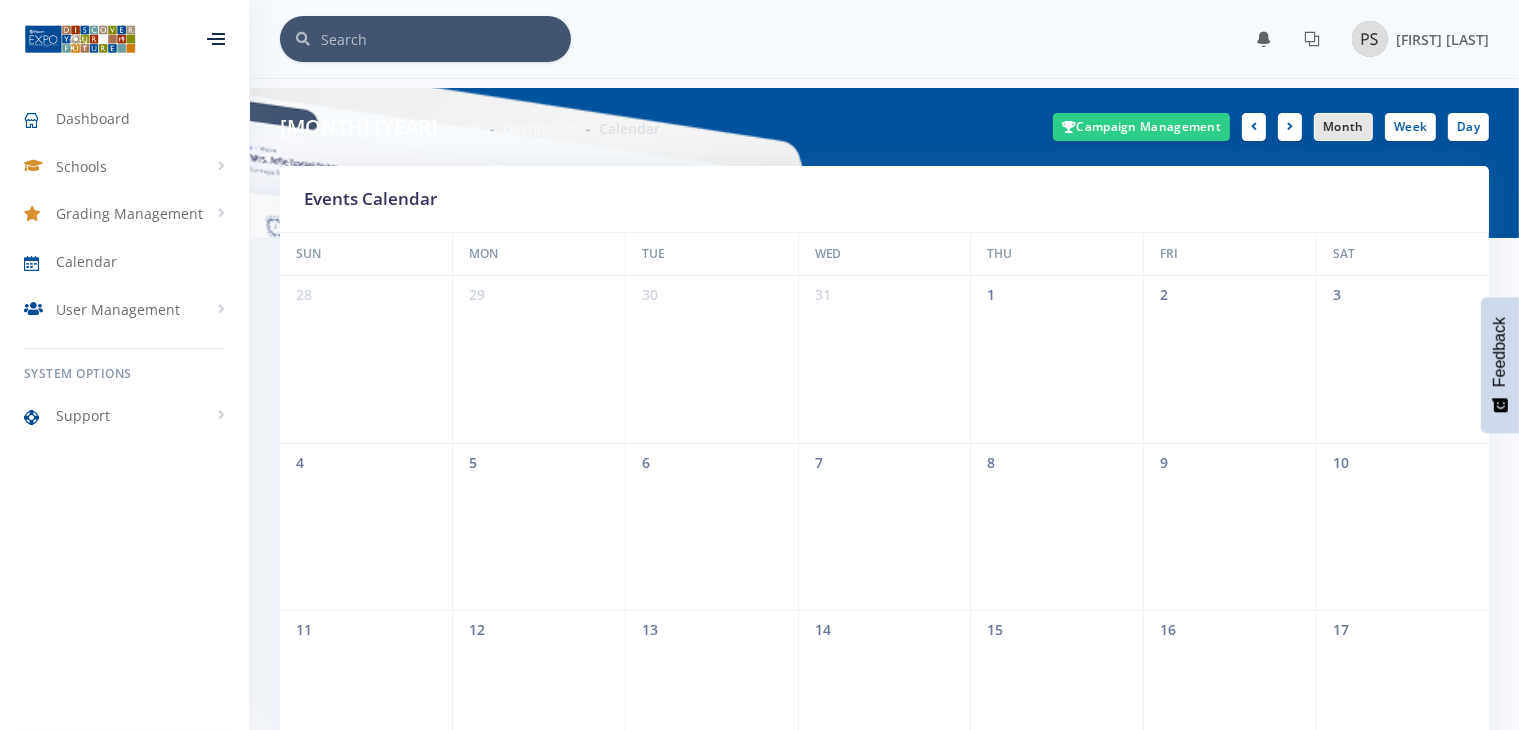 click on "July 2025
Dashboard
Calendar" at bounding box center [575, 127] 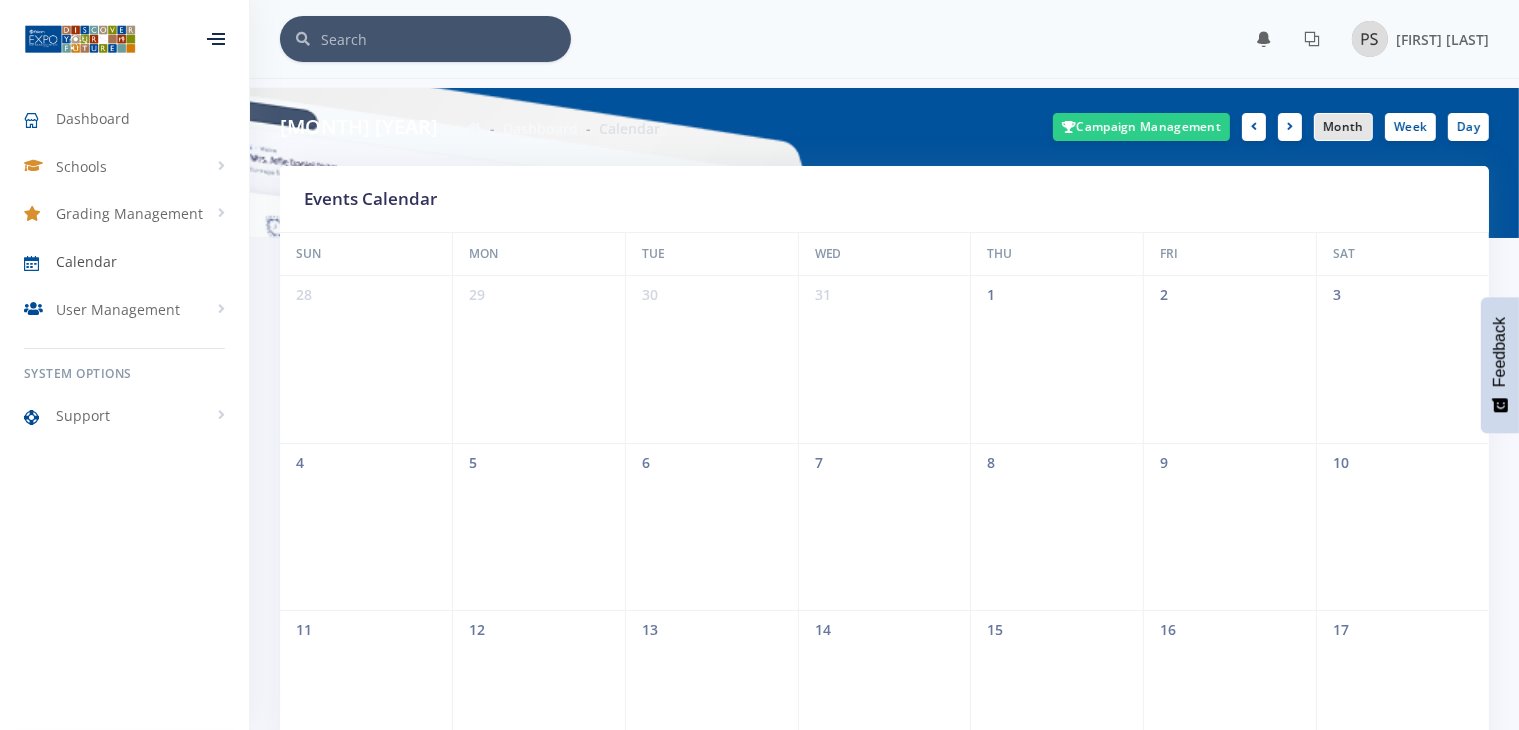 click on "Calendar" at bounding box center (124, 262) 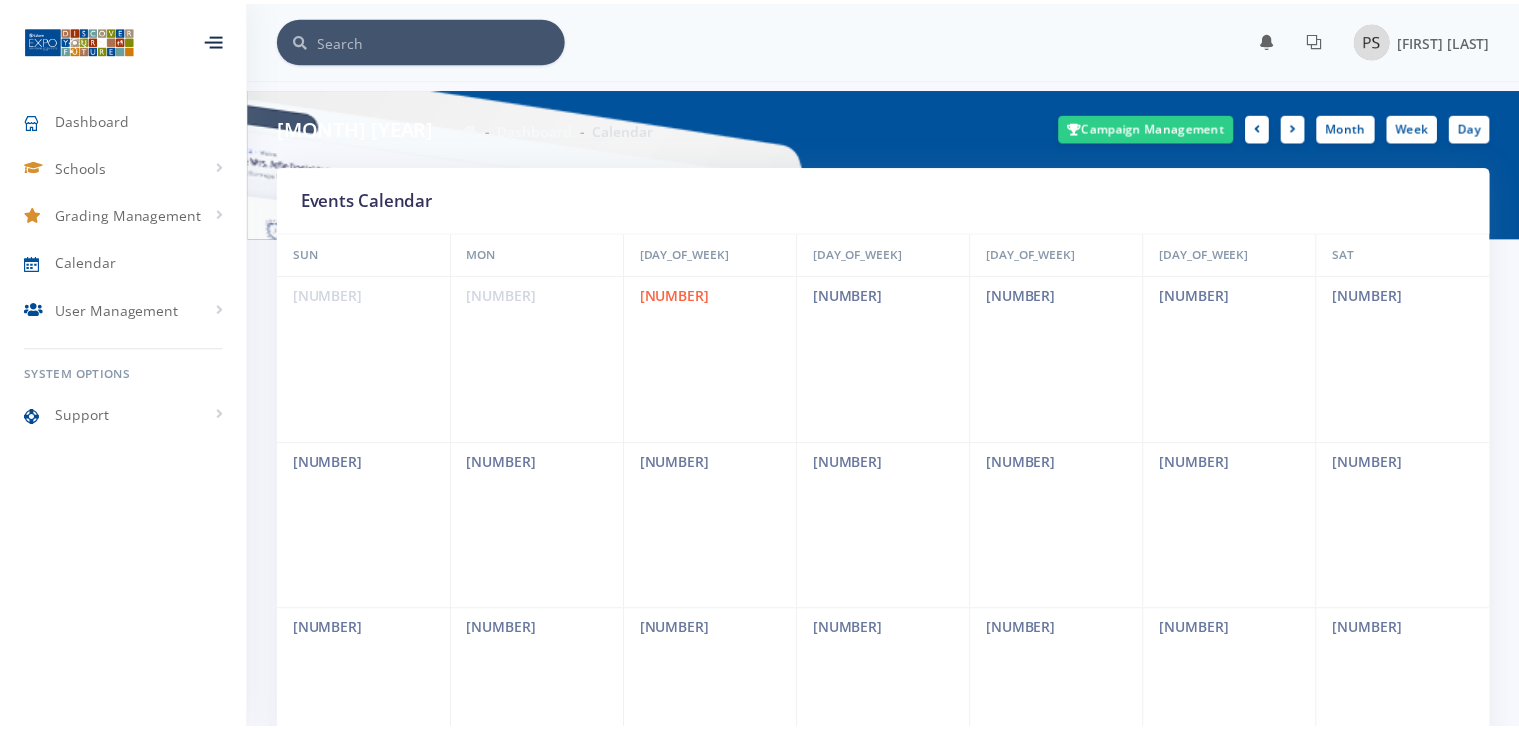 scroll, scrollTop: 0, scrollLeft: 0, axis: both 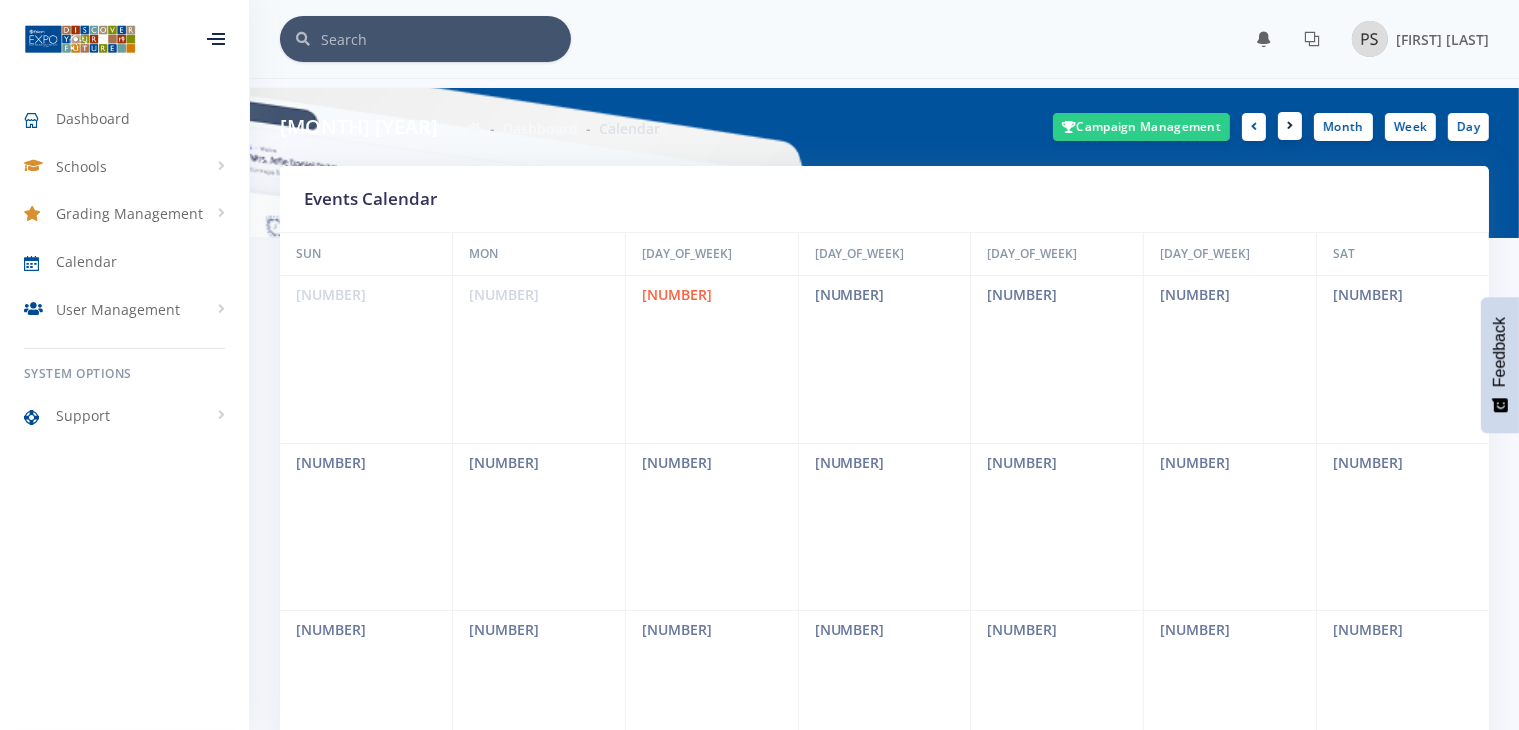 click at bounding box center (1290, 126) 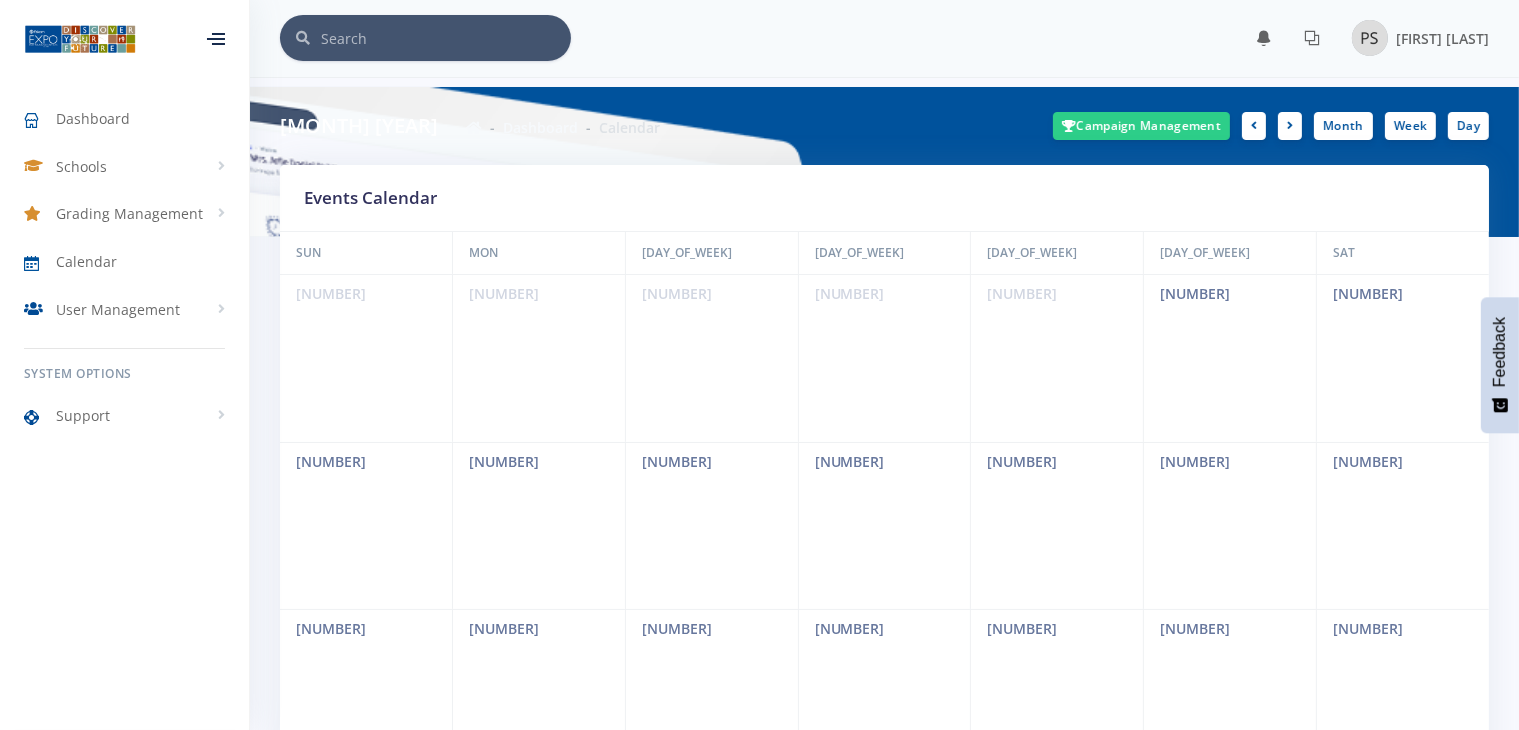 scroll, scrollTop: 0, scrollLeft: 0, axis: both 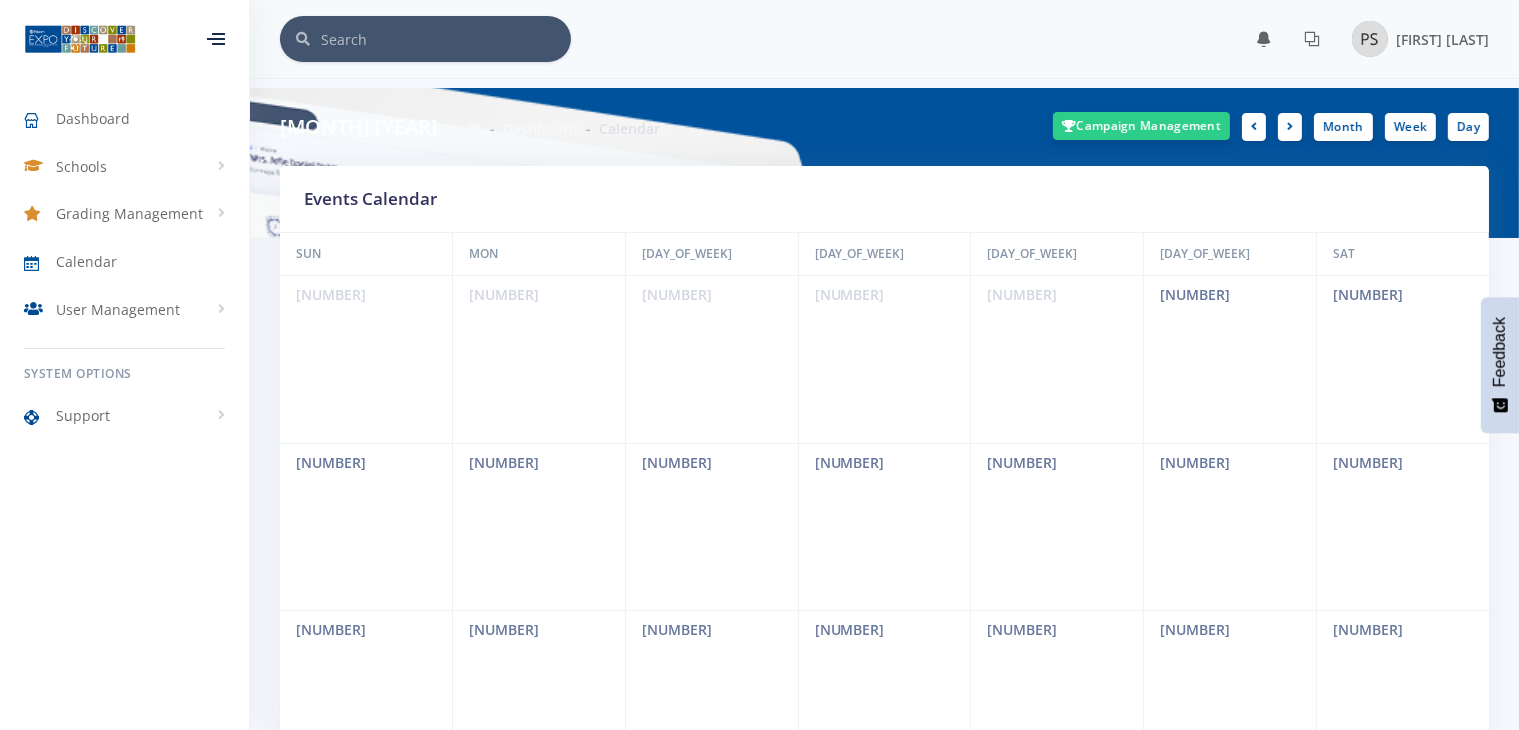 click on "Campaign Management" at bounding box center (1141, 126) 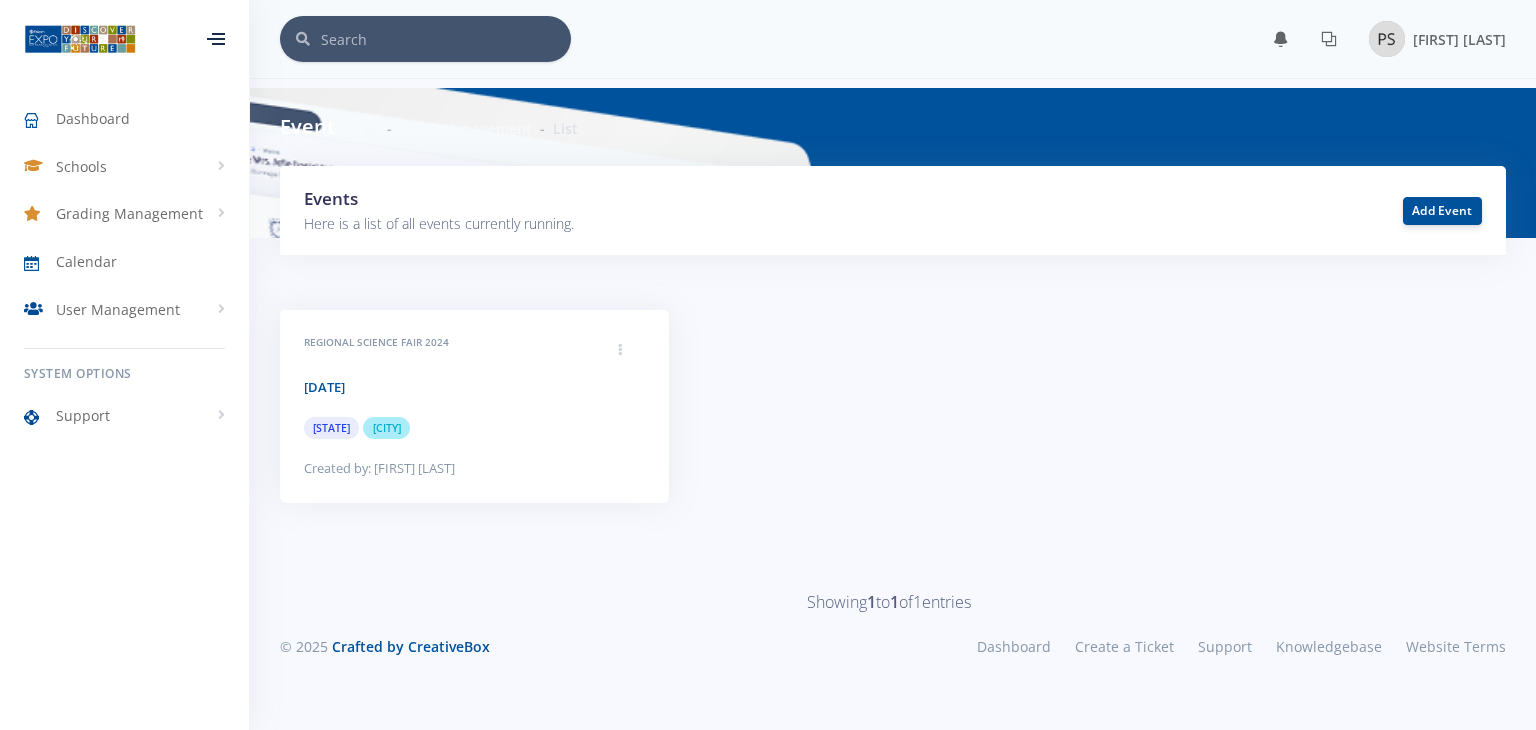 scroll, scrollTop: 0, scrollLeft: 0, axis: both 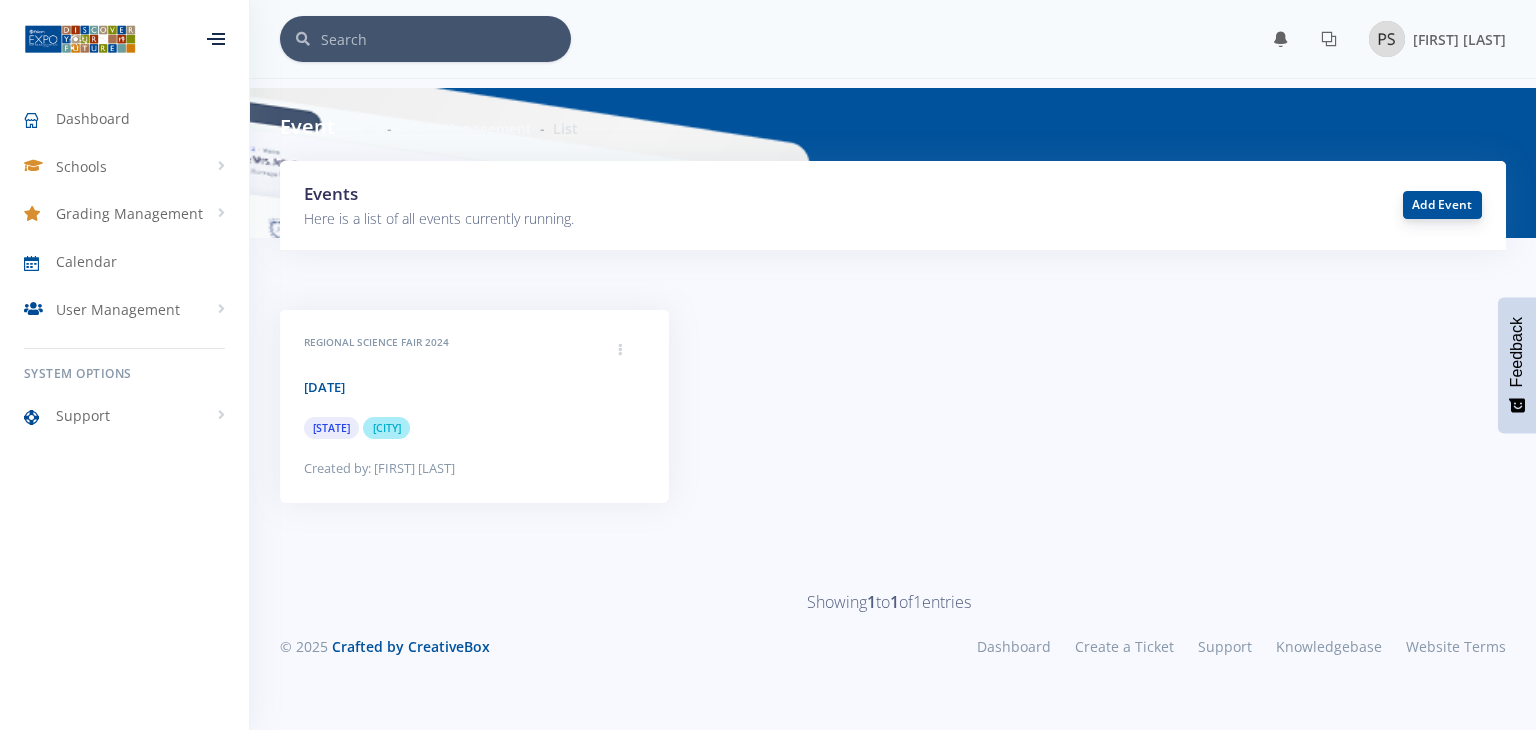 click on "Add Event" at bounding box center [1442, 205] 